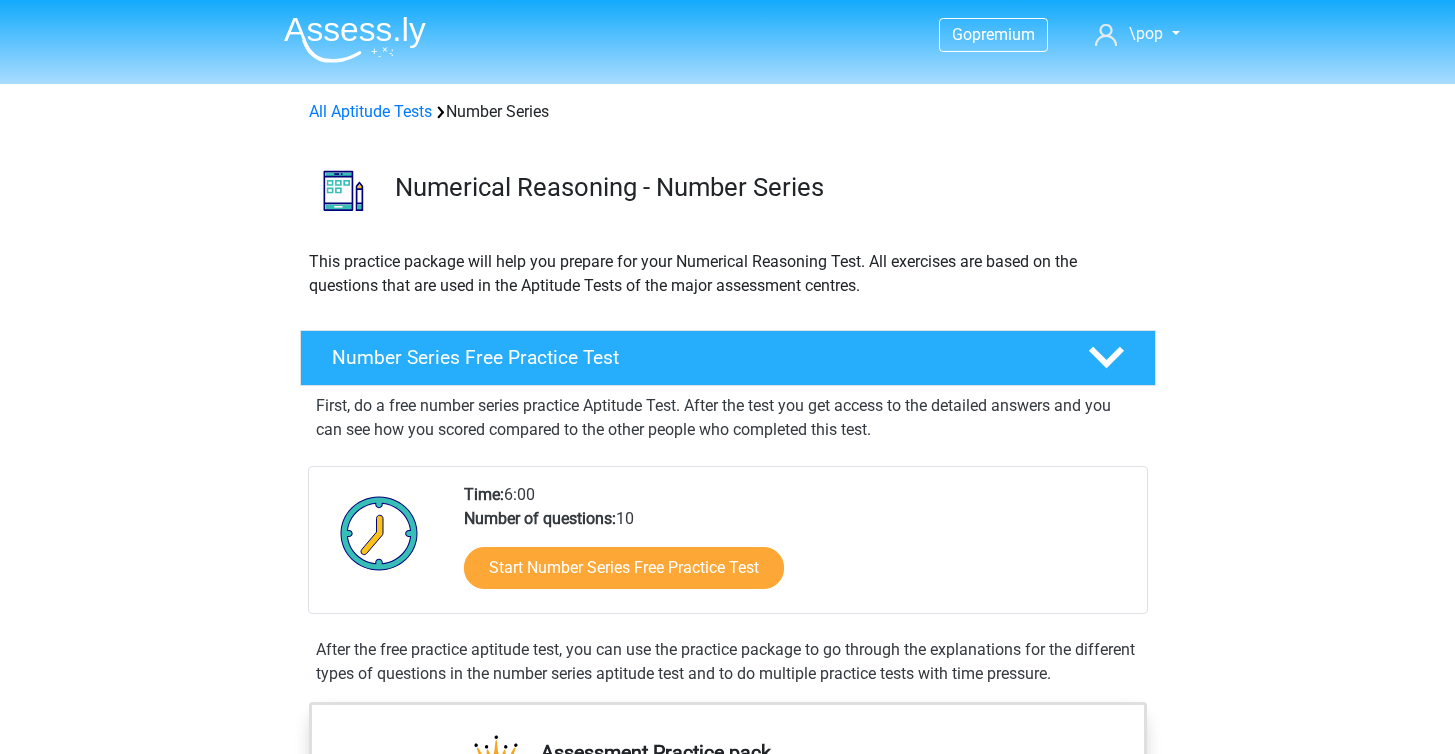 scroll, scrollTop: 0, scrollLeft: 0, axis: both 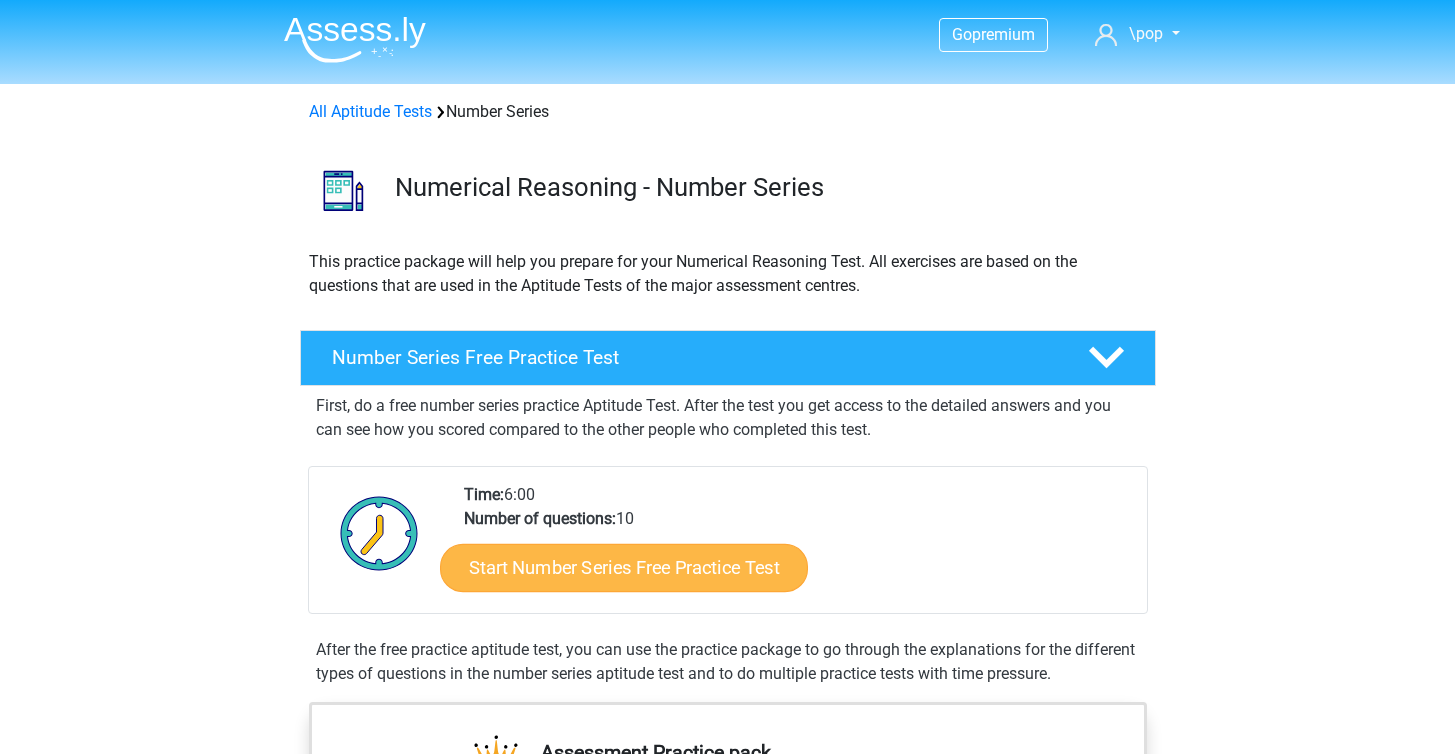 click on "Start Number Series
Free Practice Test" at bounding box center (624, 567) 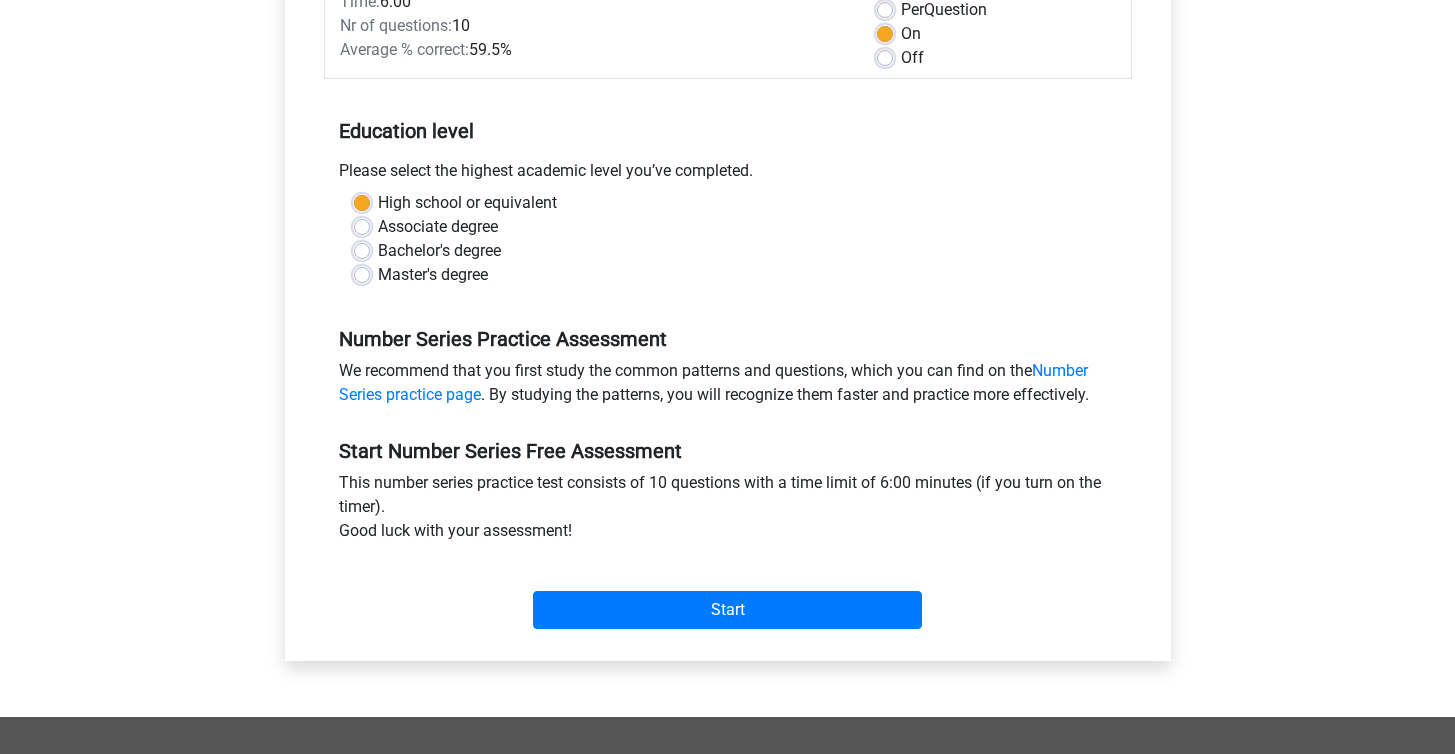 scroll, scrollTop: 316, scrollLeft: 0, axis: vertical 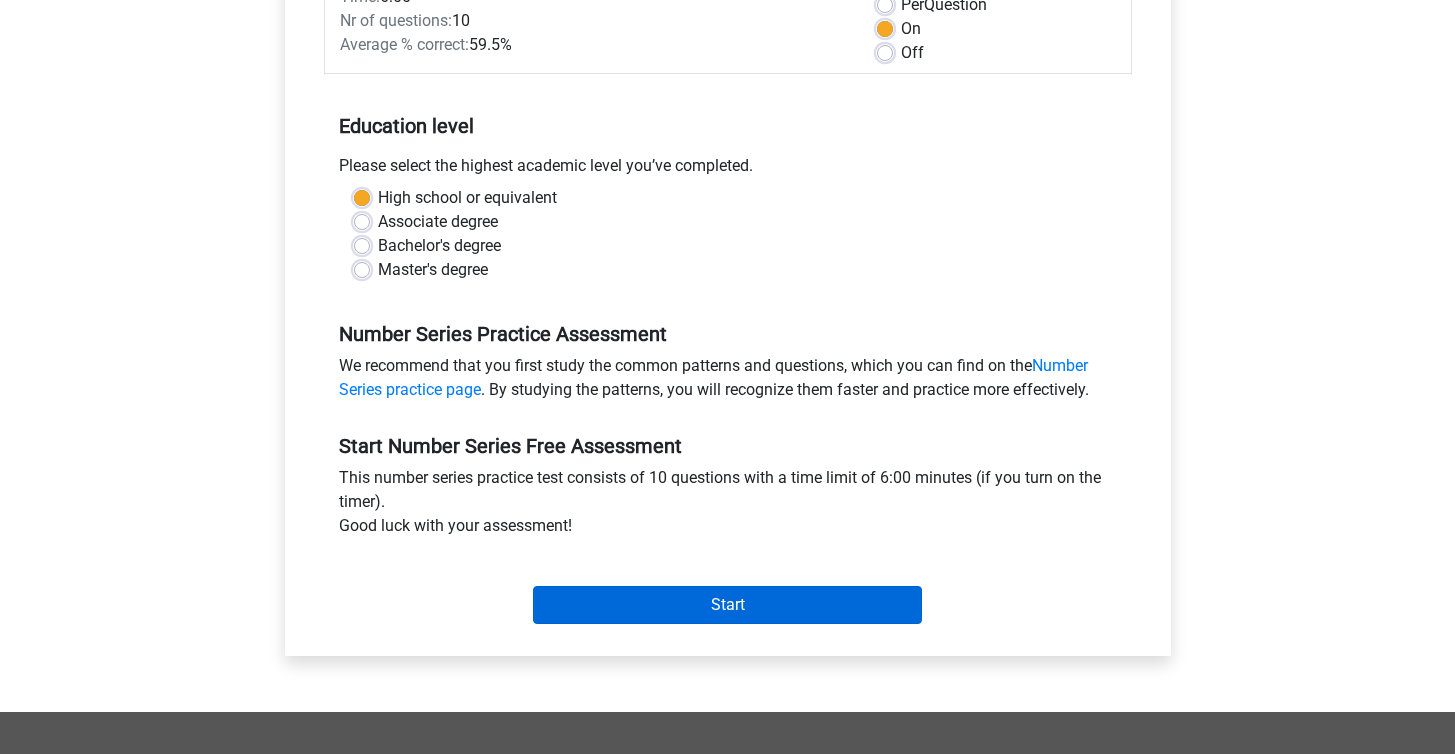 click on "Start" at bounding box center (727, 605) 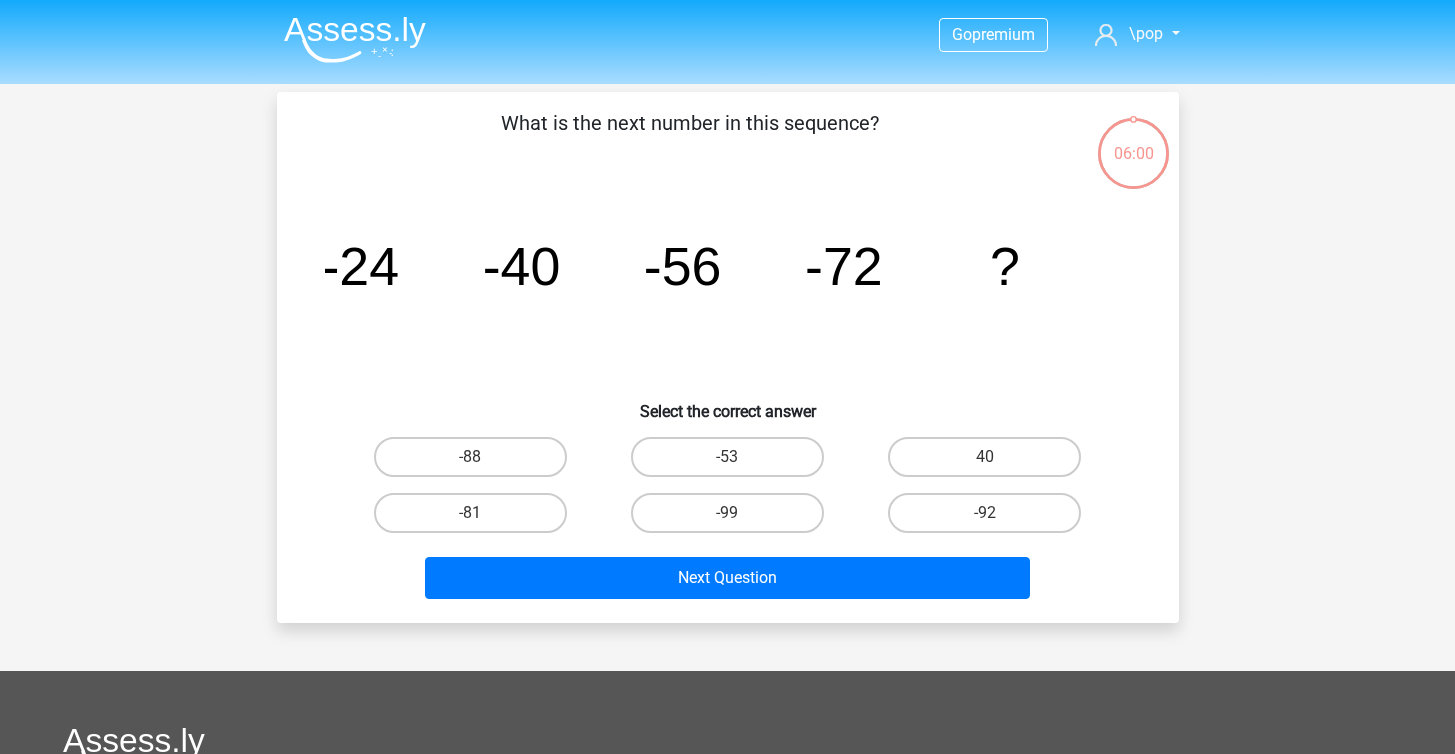 scroll, scrollTop: 0, scrollLeft: 0, axis: both 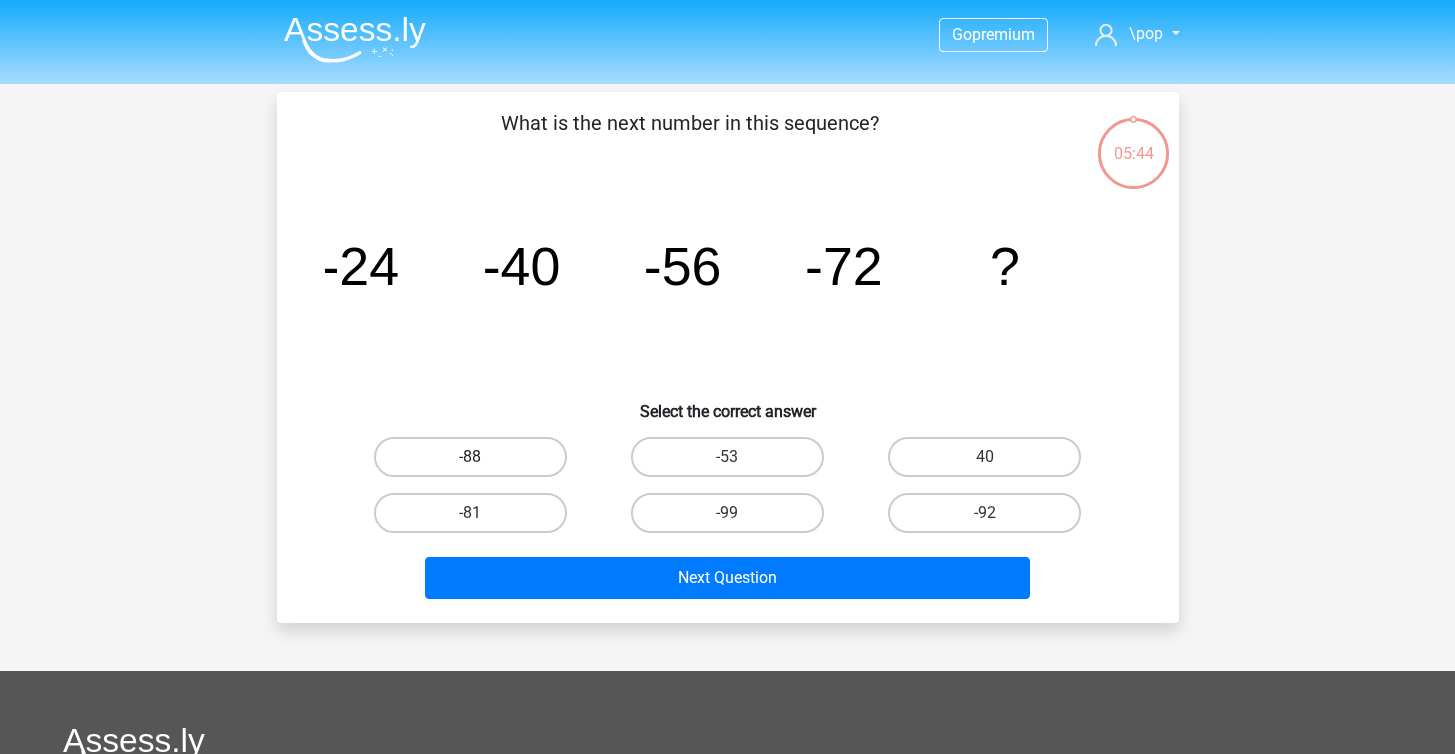 click on "-88" at bounding box center [470, 457] 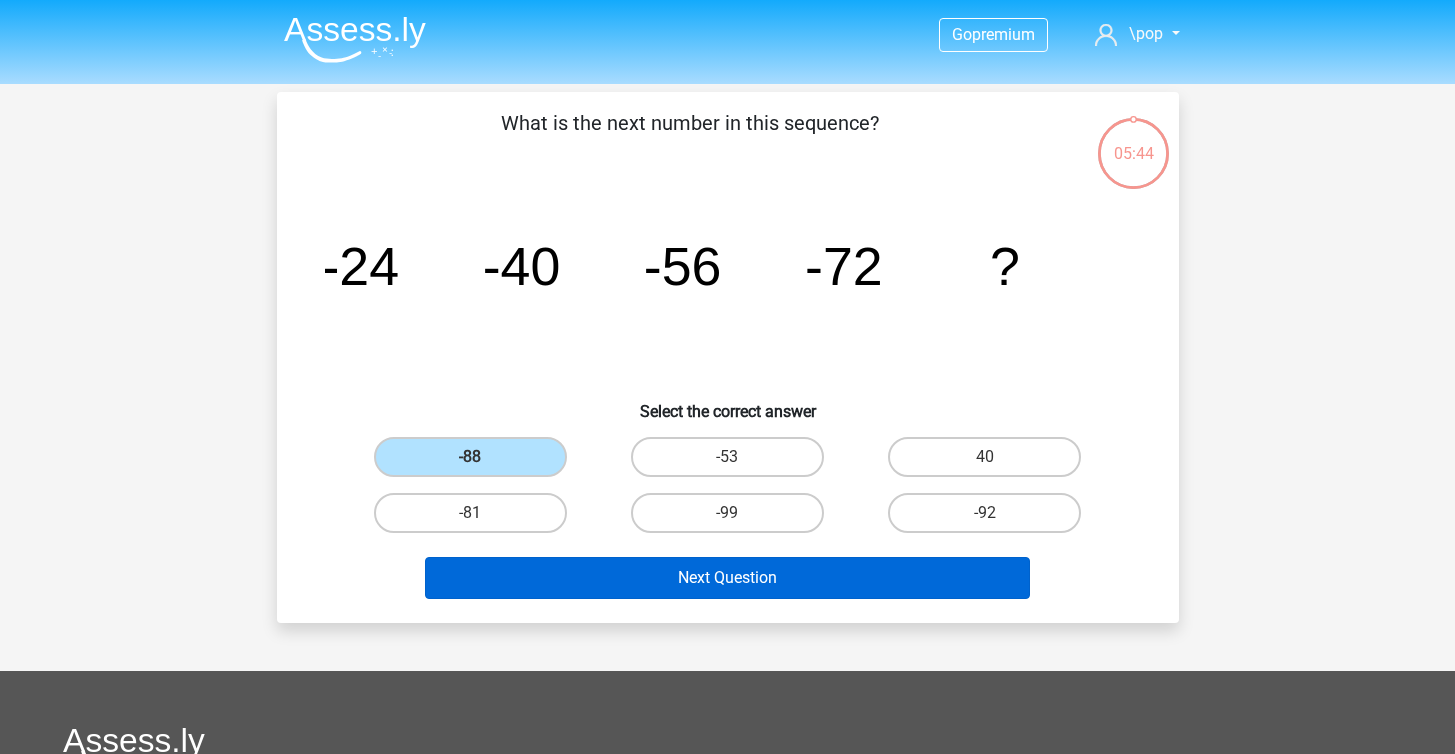 click on "Next Question" at bounding box center (727, 578) 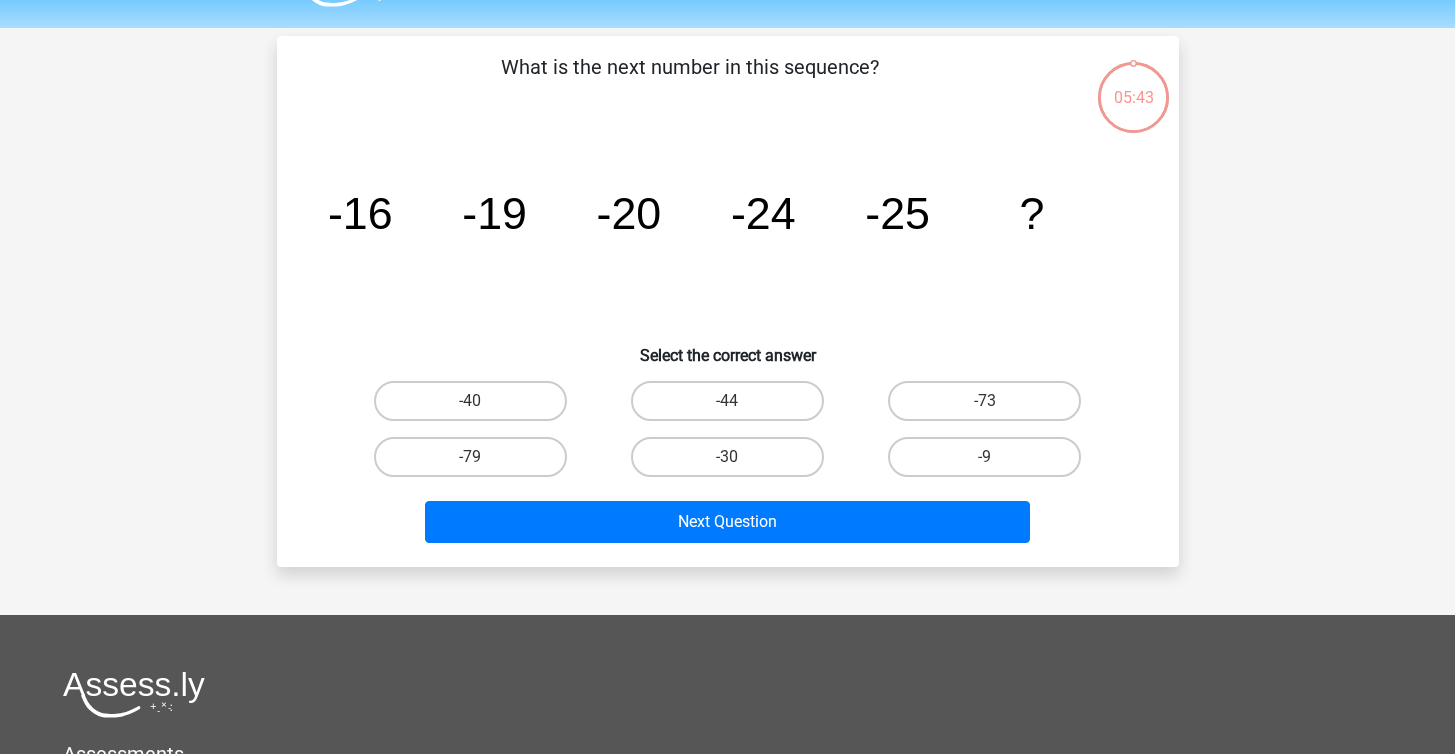 scroll, scrollTop: 47, scrollLeft: 0, axis: vertical 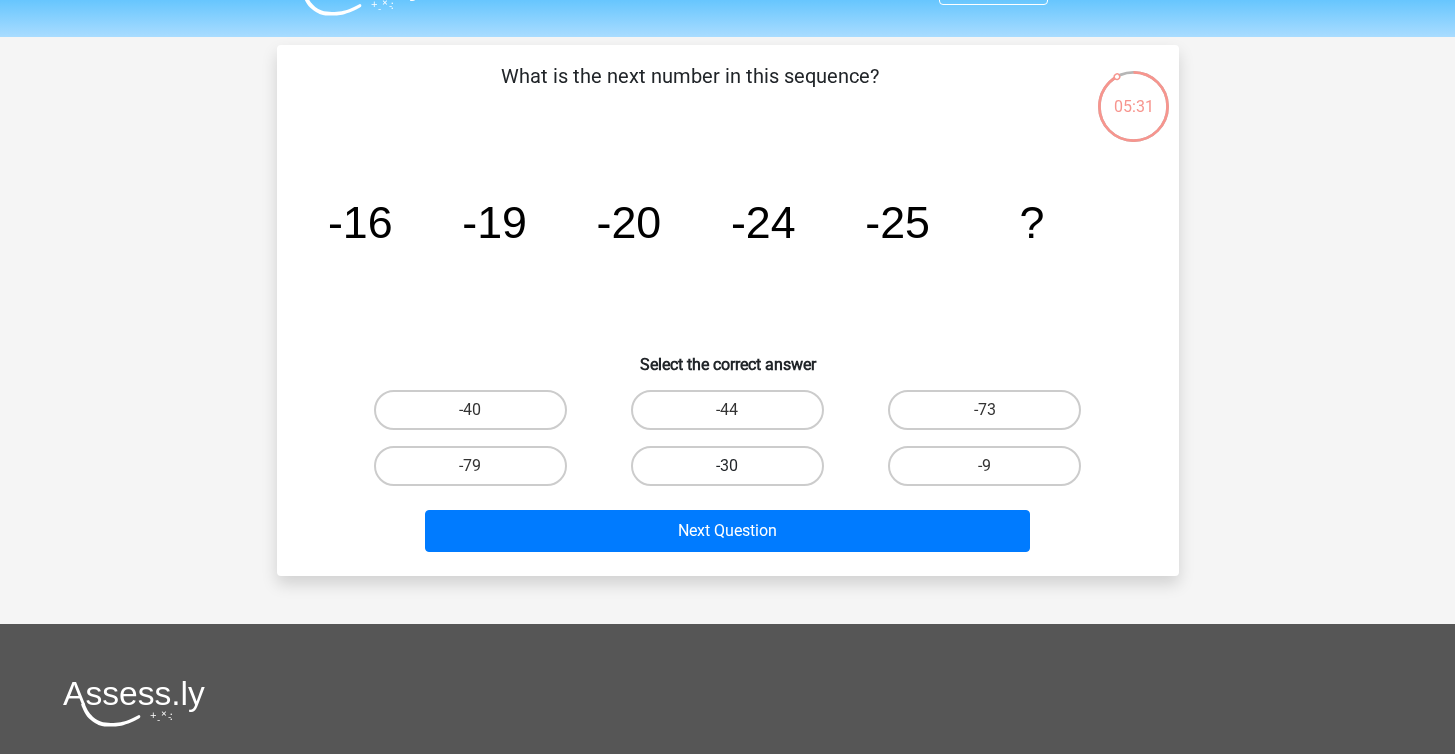 click on "-30" at bounding box center [727, 466] 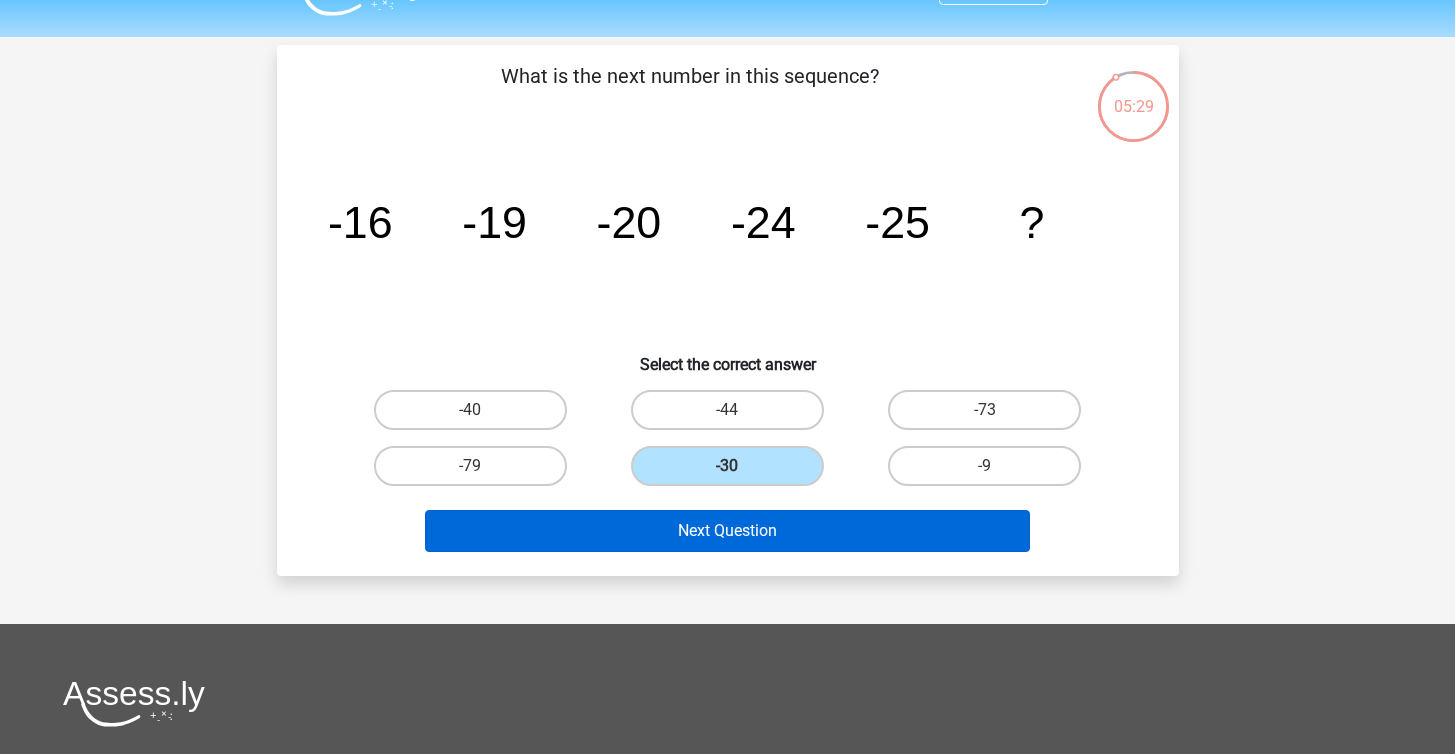 click on "Next Question" at bounding box center [727, 531] 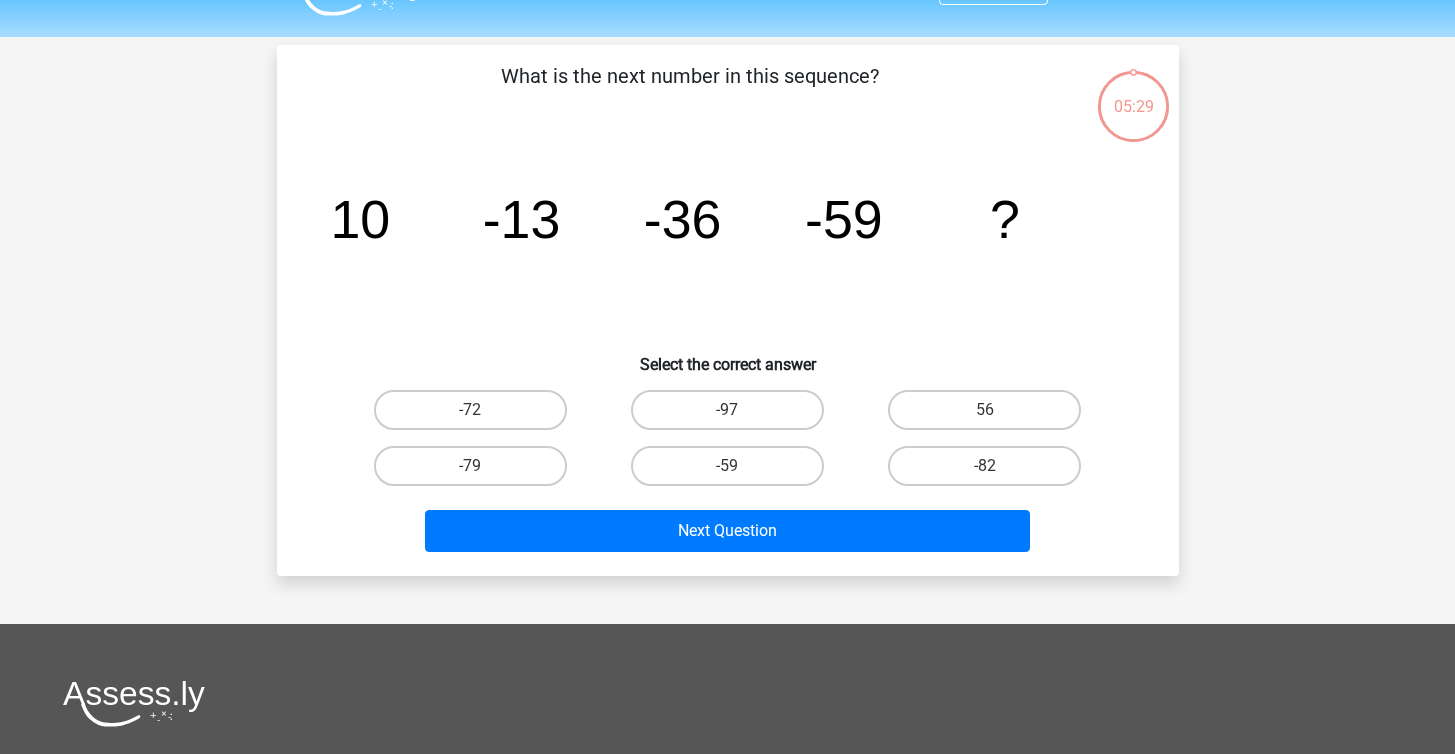 scroll, scrollTop: 92, scrollLeft: 0, axis: vertical 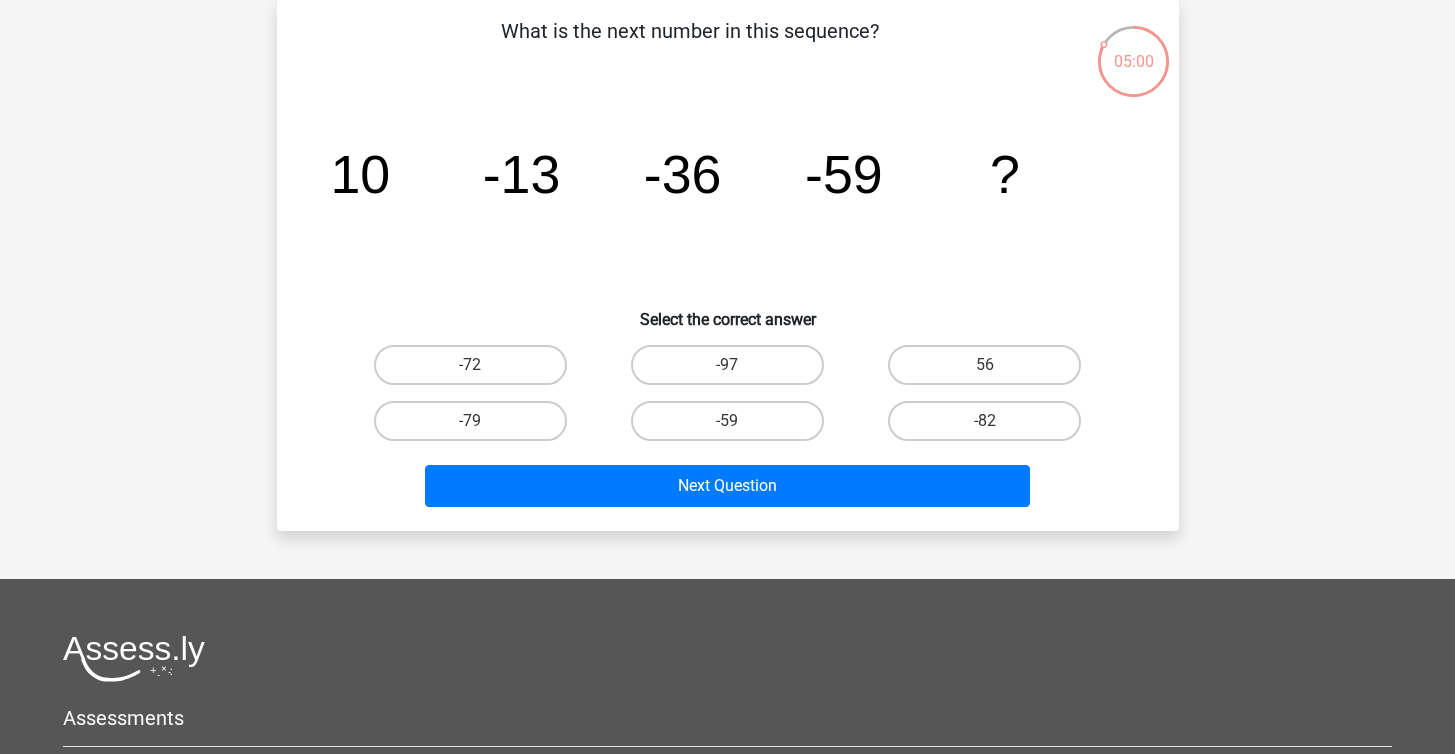 click on "-82" at bounding box center (991, 427) 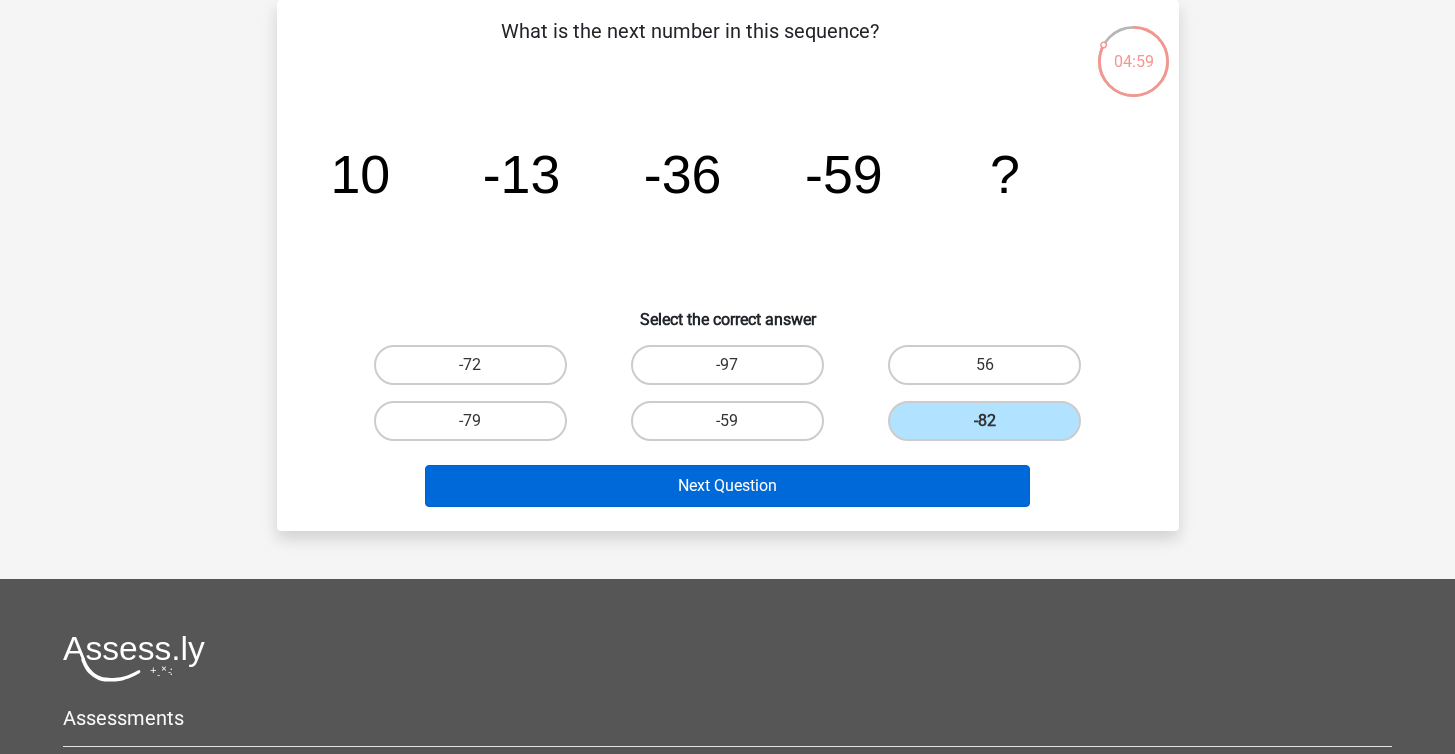 click on "Next Question" at bounding box center [727, 486] 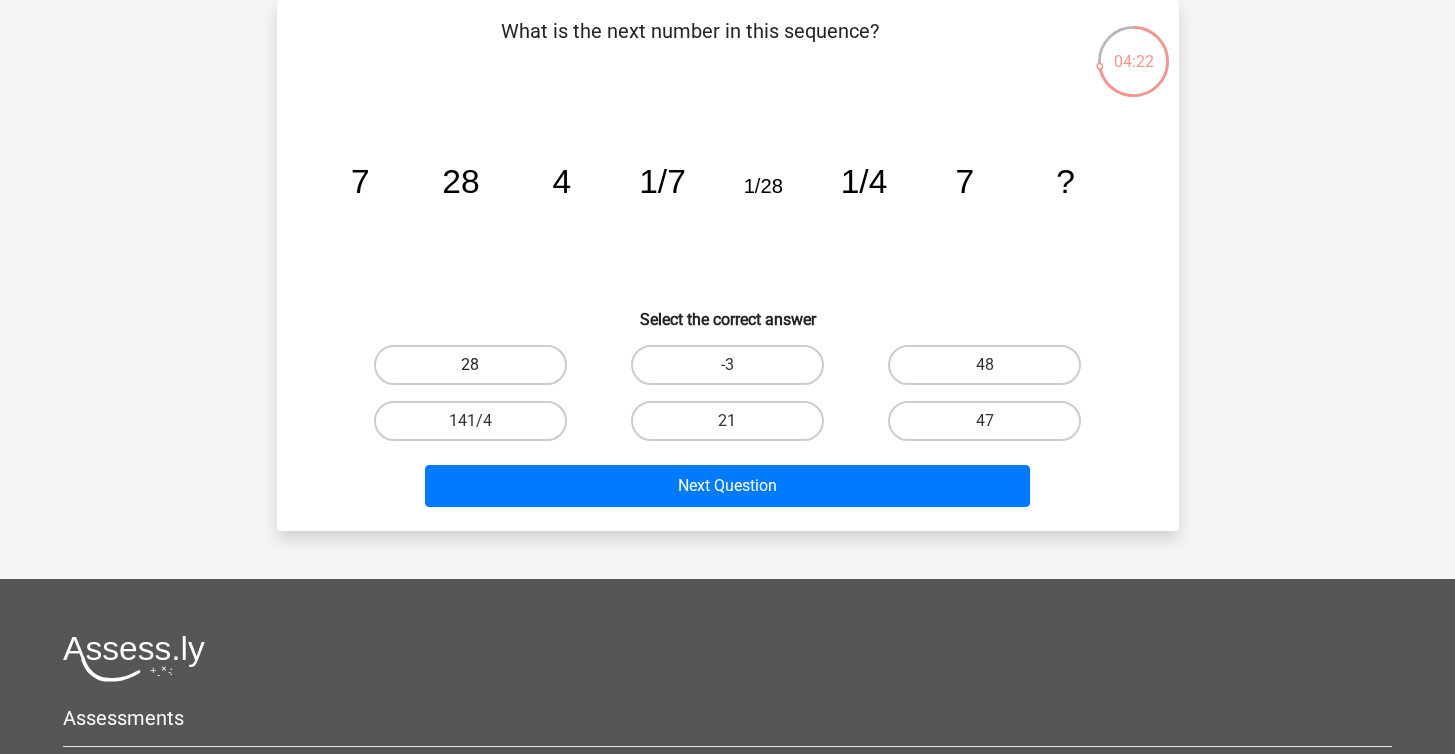 click on "28" at bounding box center (470, 365) 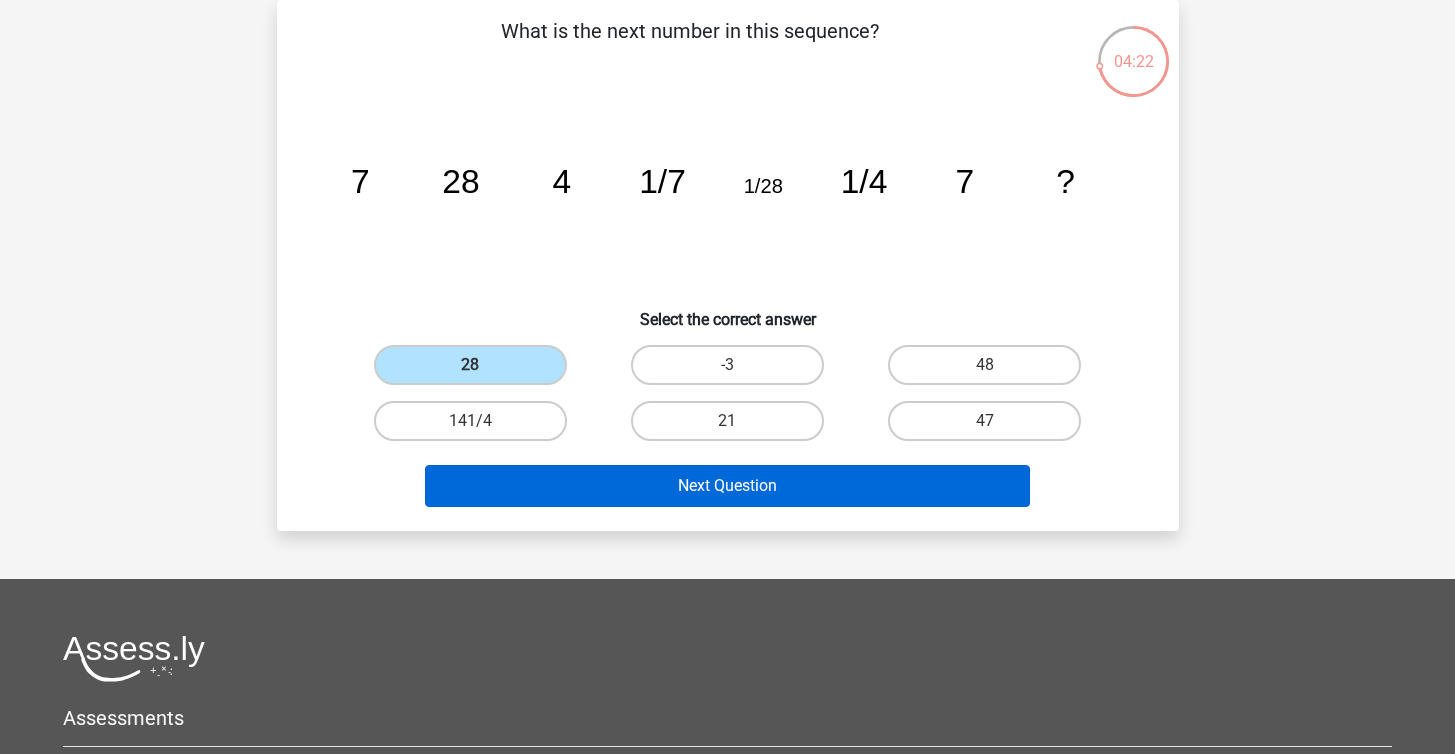 click on "Next Question" at bounding box center (727, 486) 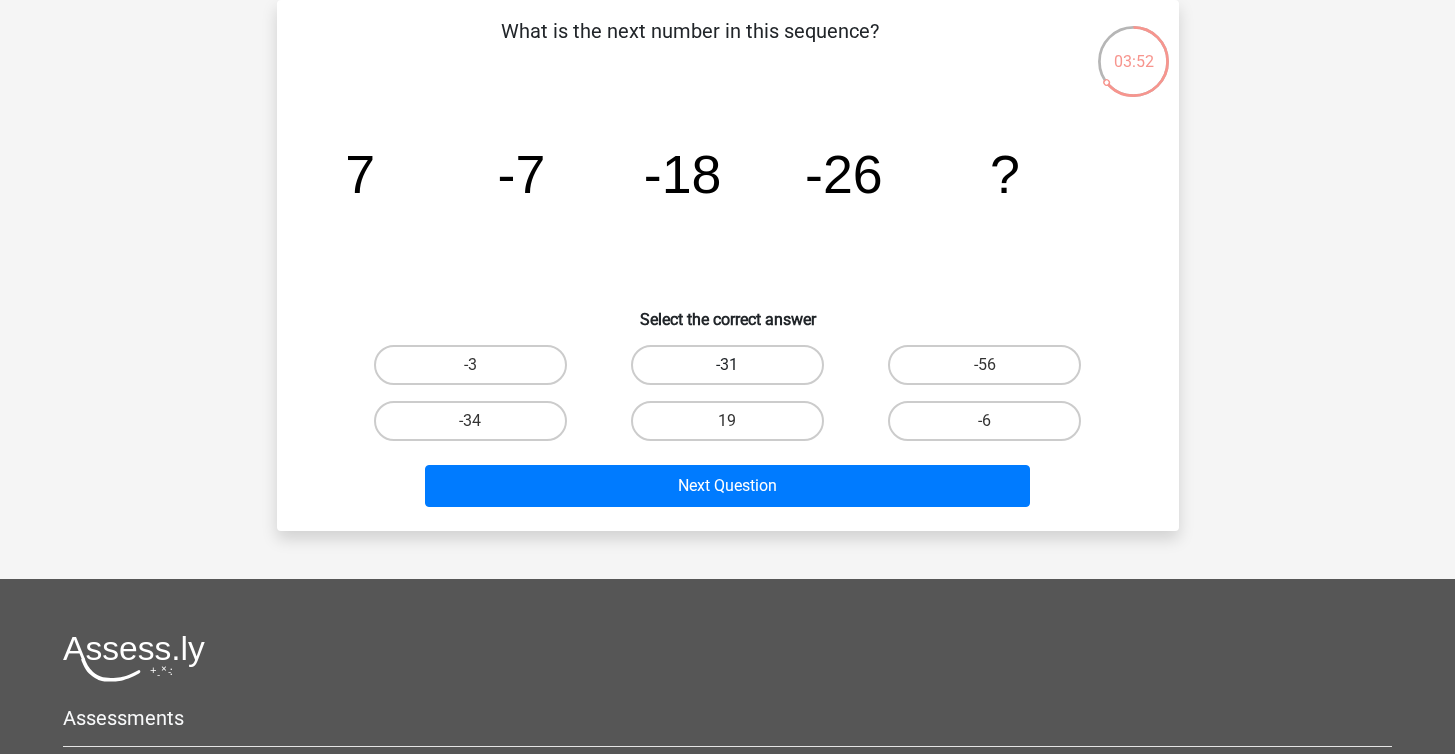 click on "-31" at bounding box center [727, 365] 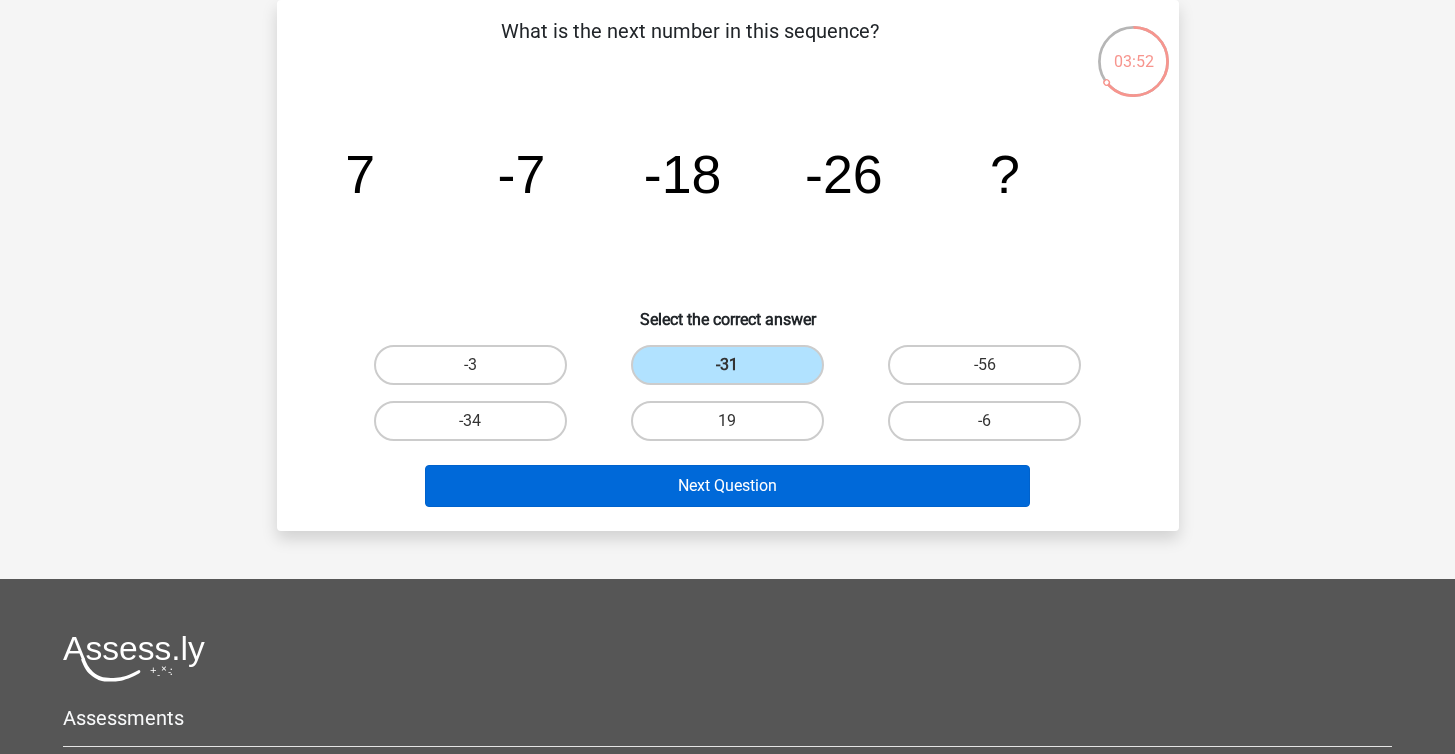click on "Next Question" at bounding box center (727, 486) 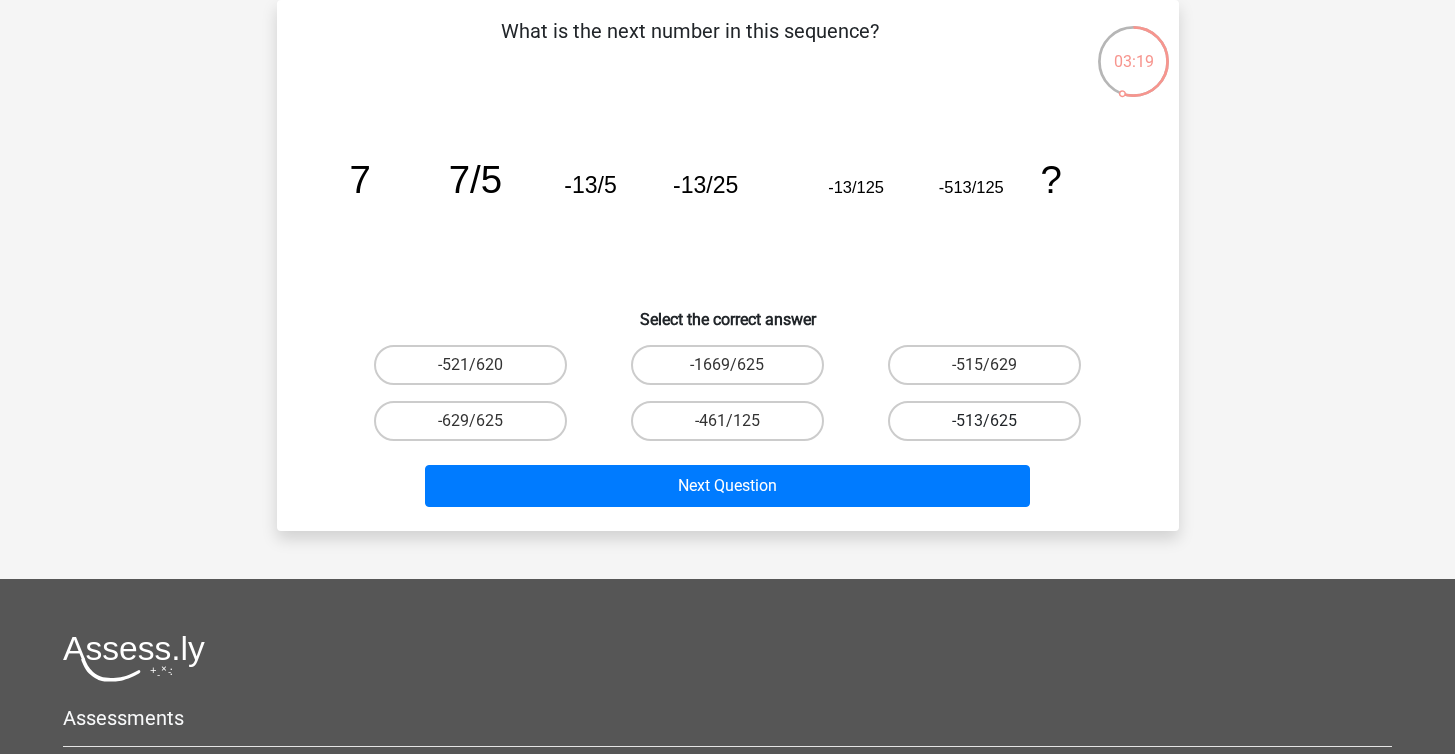 click on "-513/625" at bounding box center (984, 421) 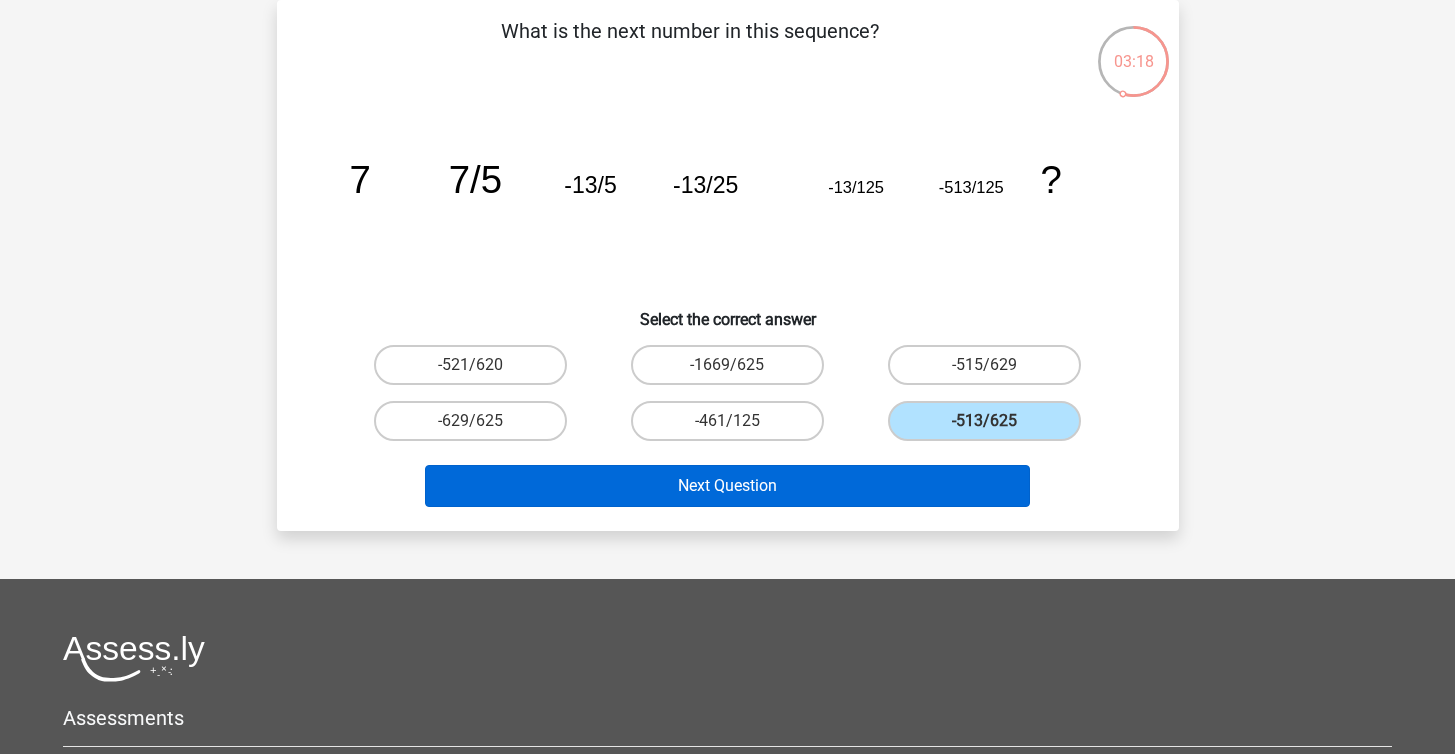 click on "Next Question" at bounding box center [727, 486] 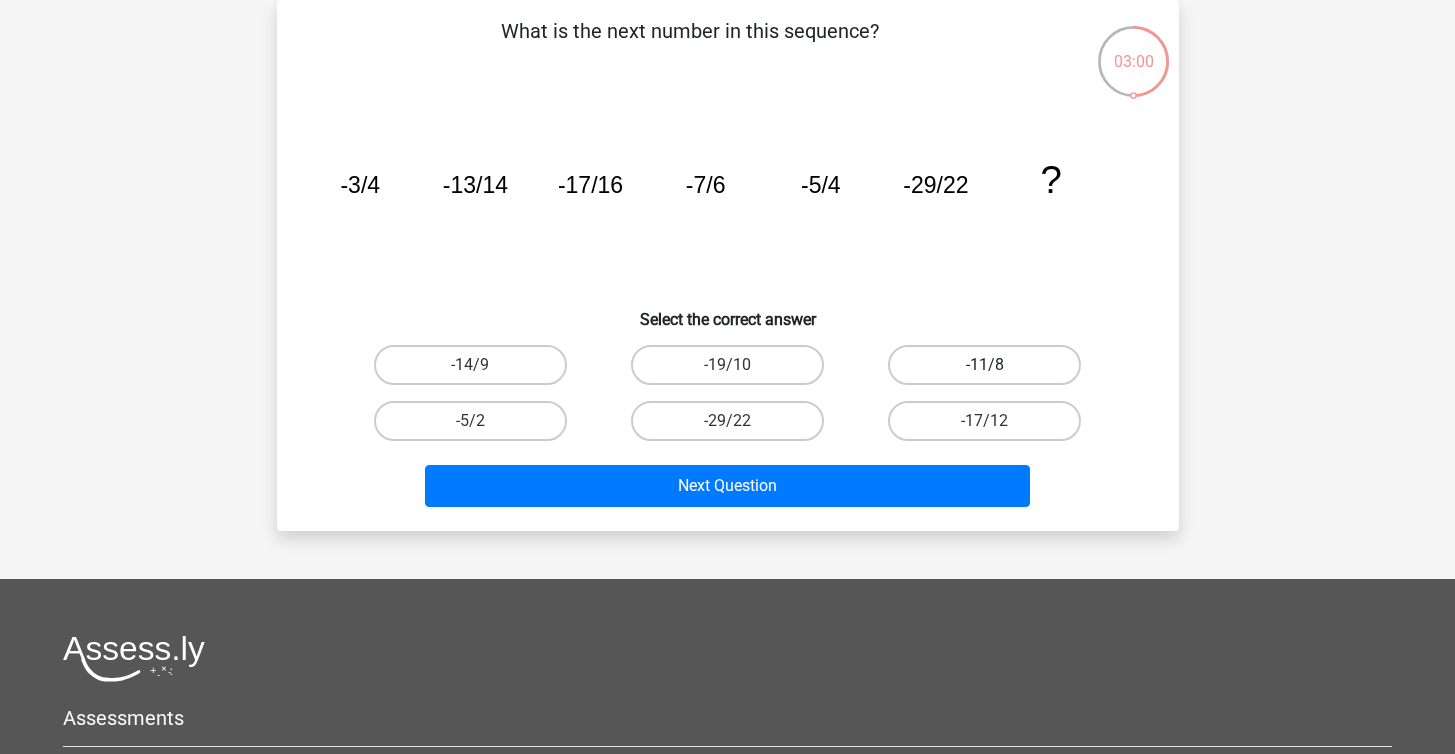 click on "-11/8" at bounding box center (984, 365) 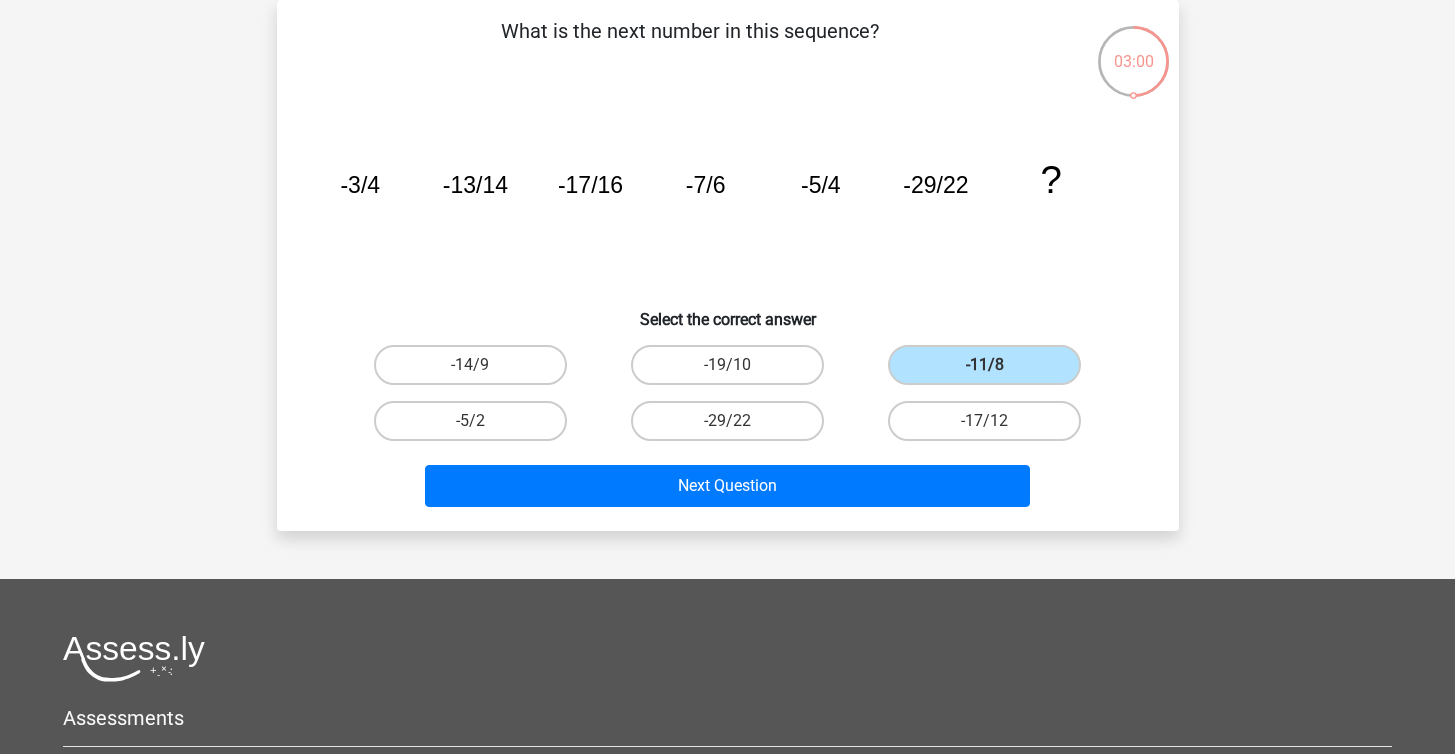 click on "What is the next number in this sequence?
image/svg+xml
-3/4
-13/14
-17/16
-7/6
-5/4
-29/22
?
Select the correct answer" at bounding box center (728, 265) 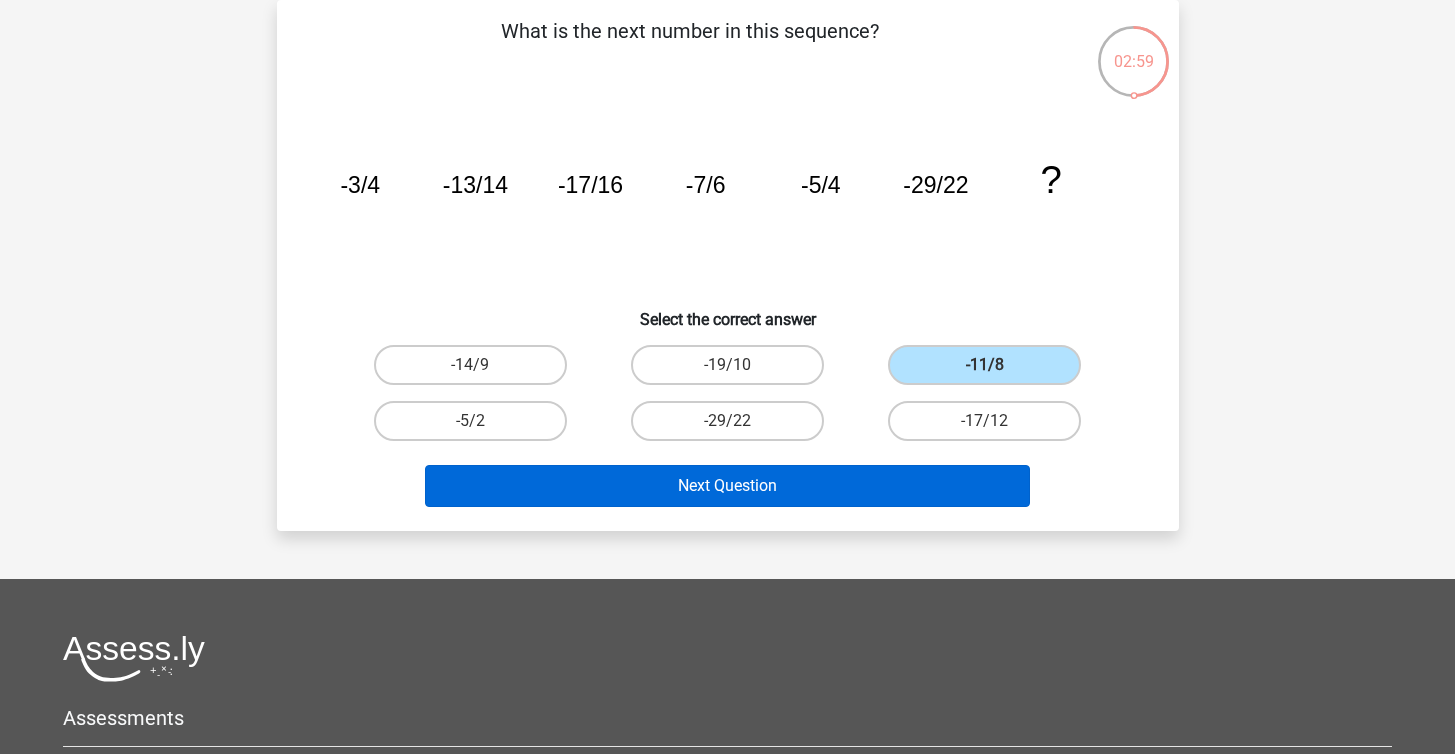 click on "Next Question" at bounding box center (727, 486) 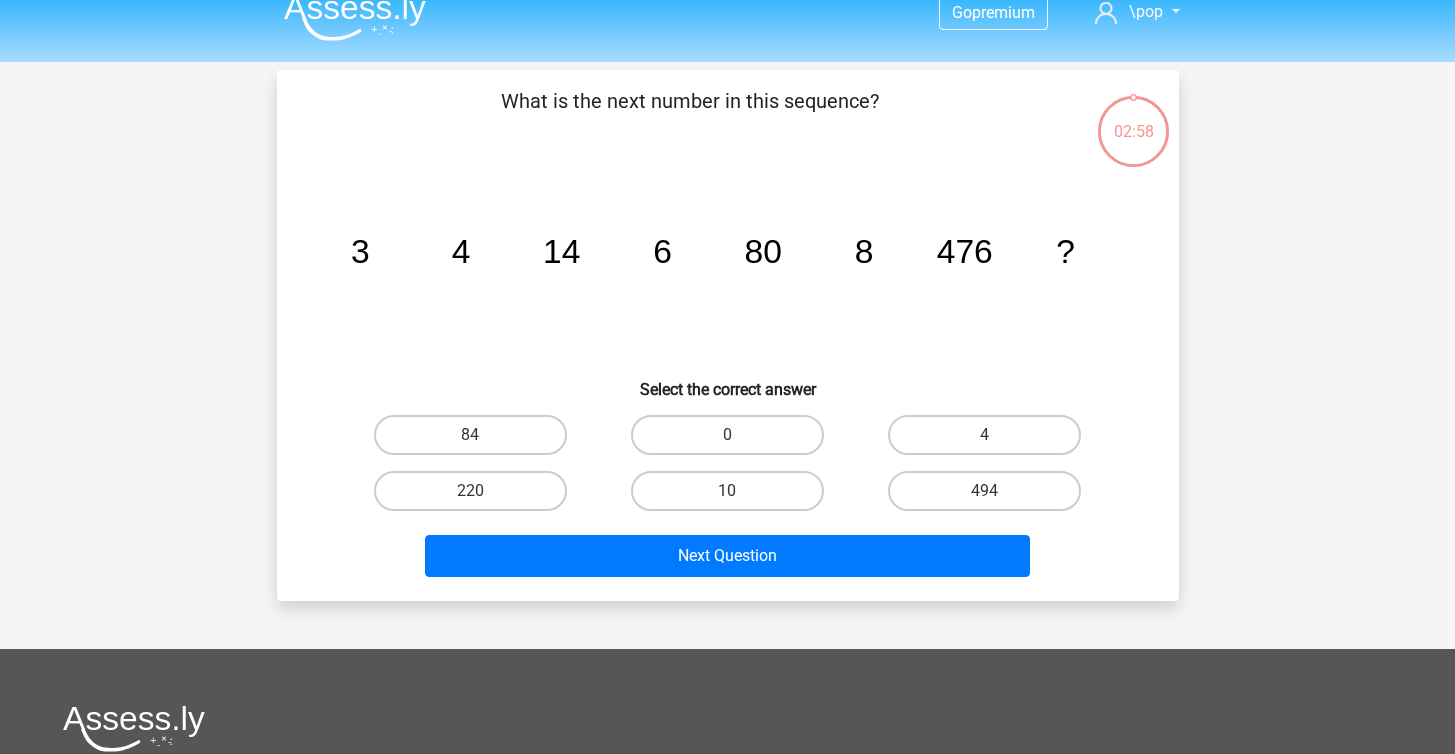 scroll, scrollTop: 8, scrollLeft: 0, axis: vertical 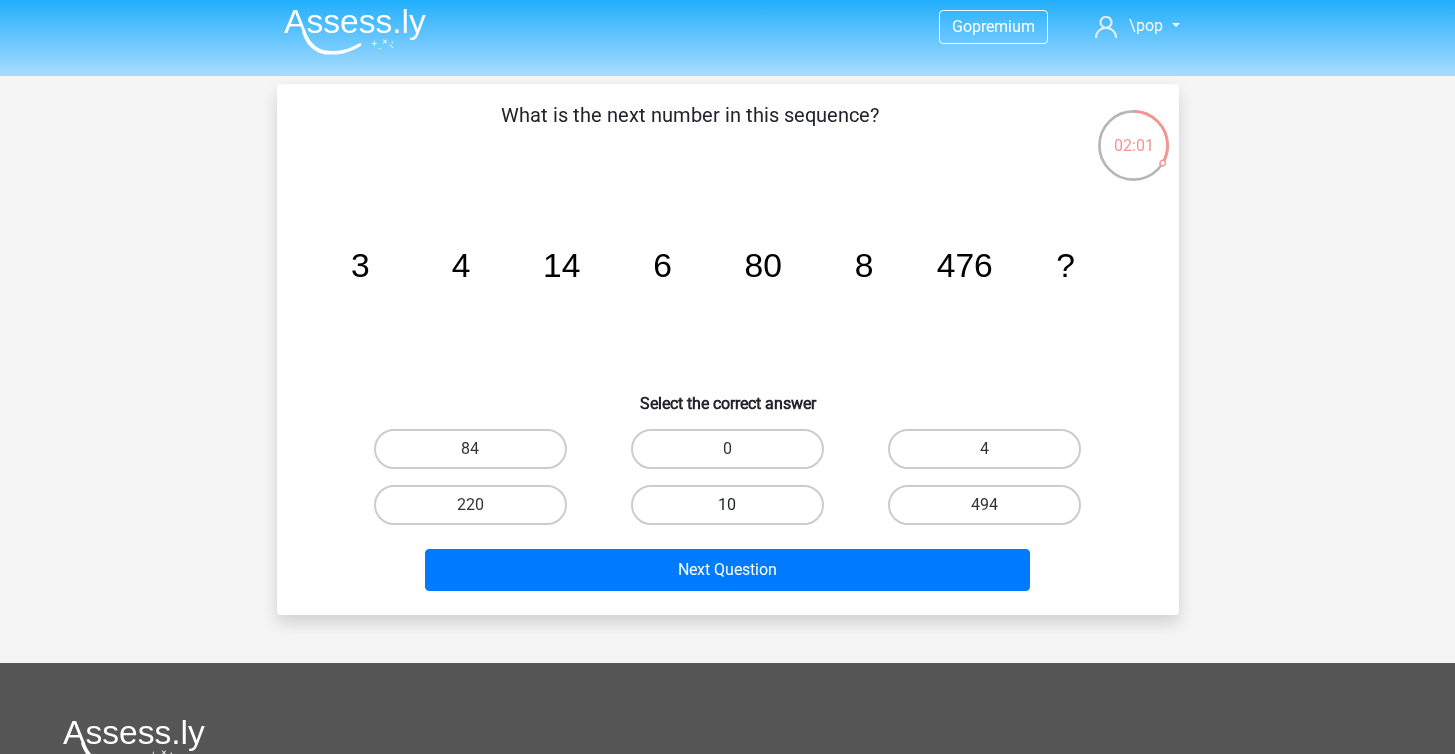 click on "10" at bounding box center (727, 505) 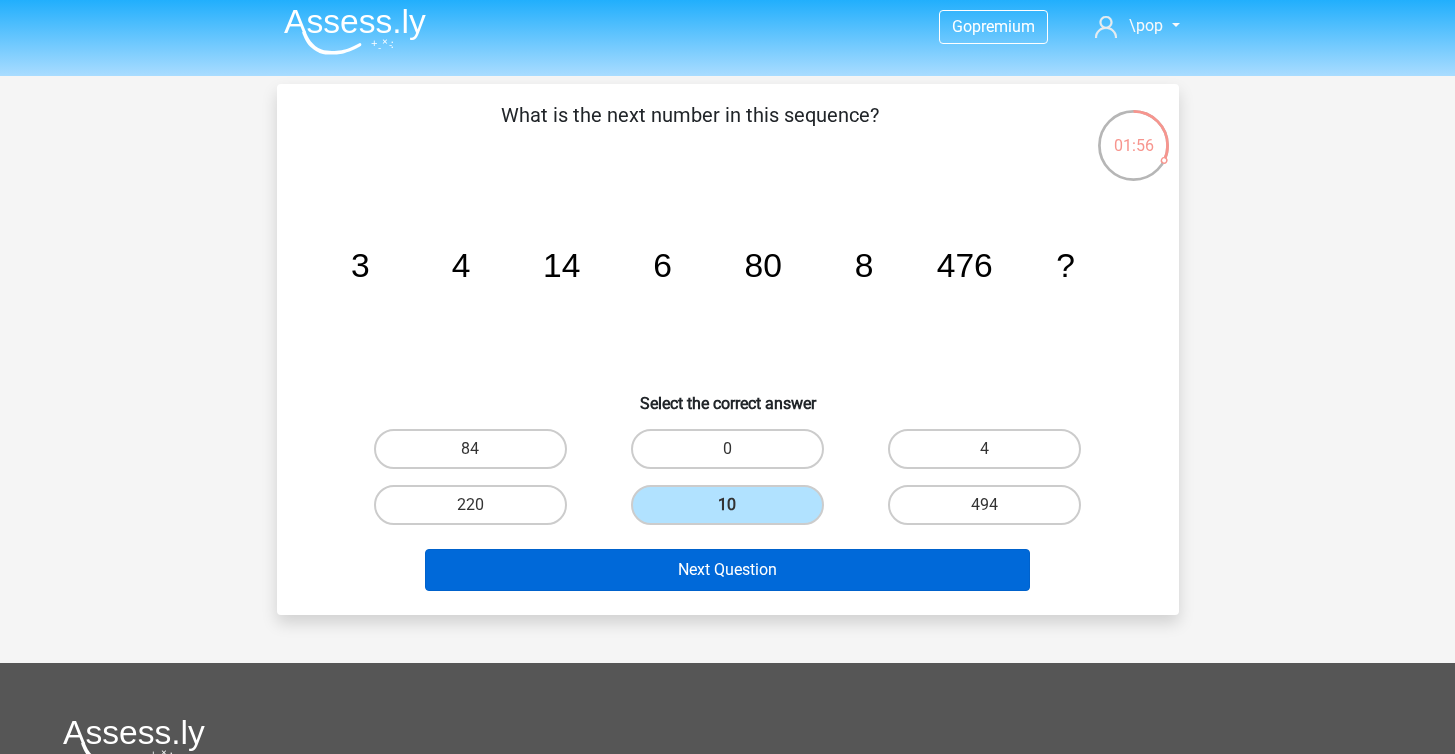click on "Next Question" at bounding box center (727, 570) 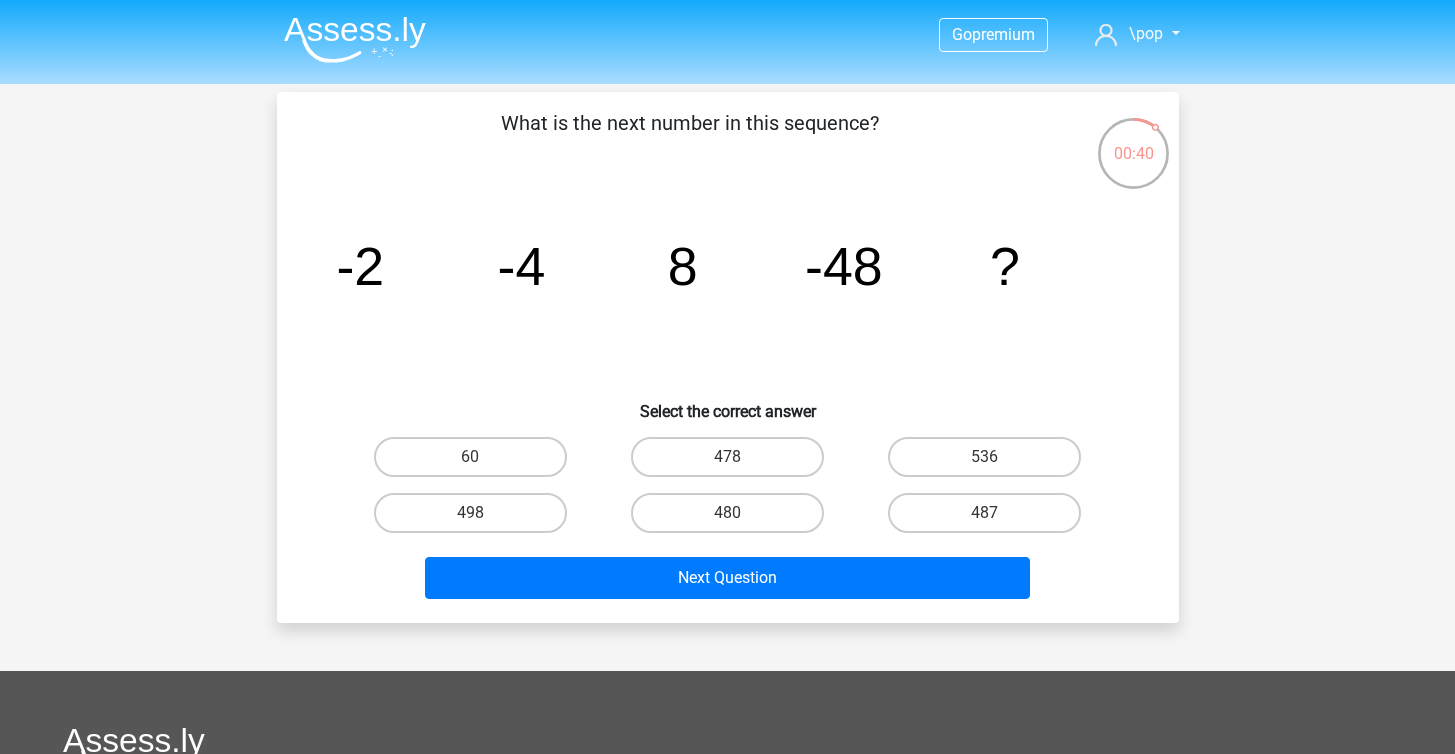 scroll, scrollTop: 0, scrollLeft: 0, axis: both 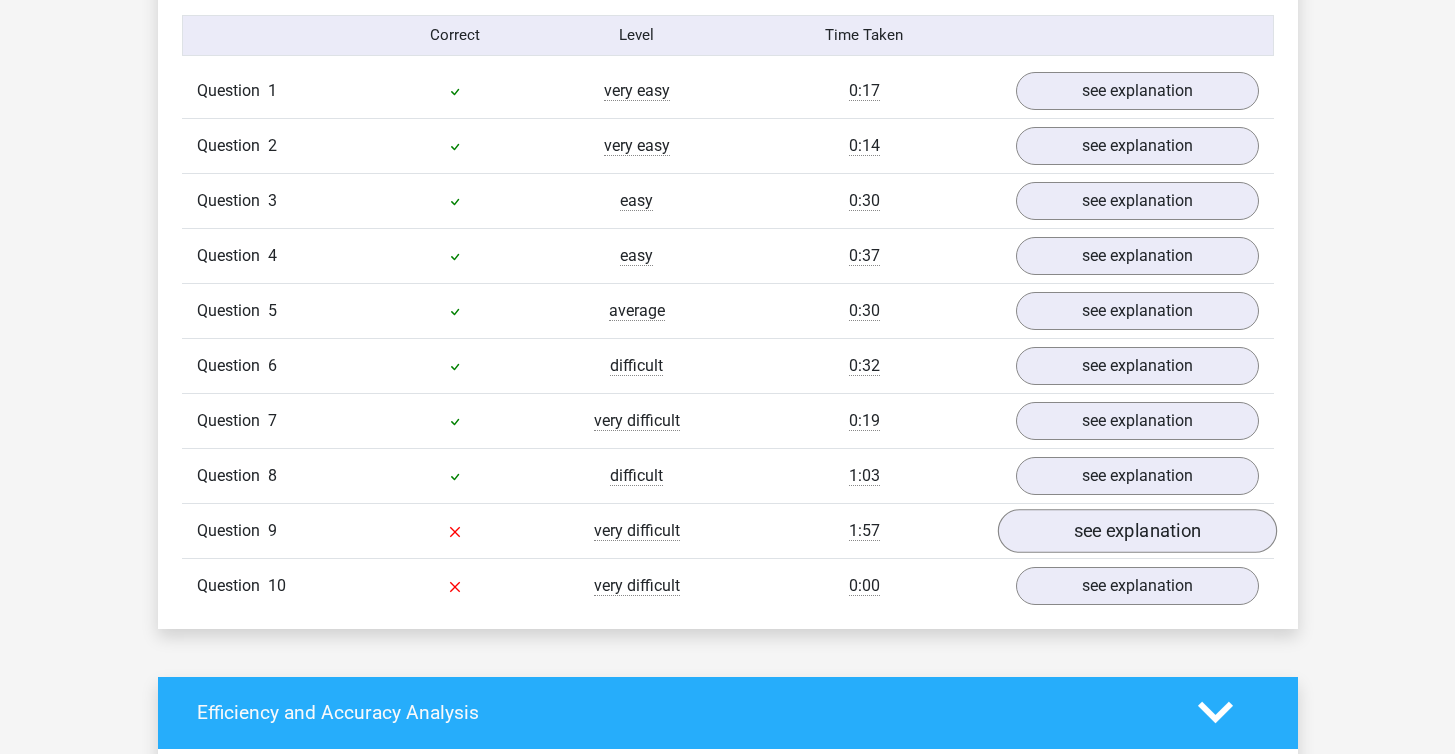 click on "see explanation" at bounding box center [1136, 531] 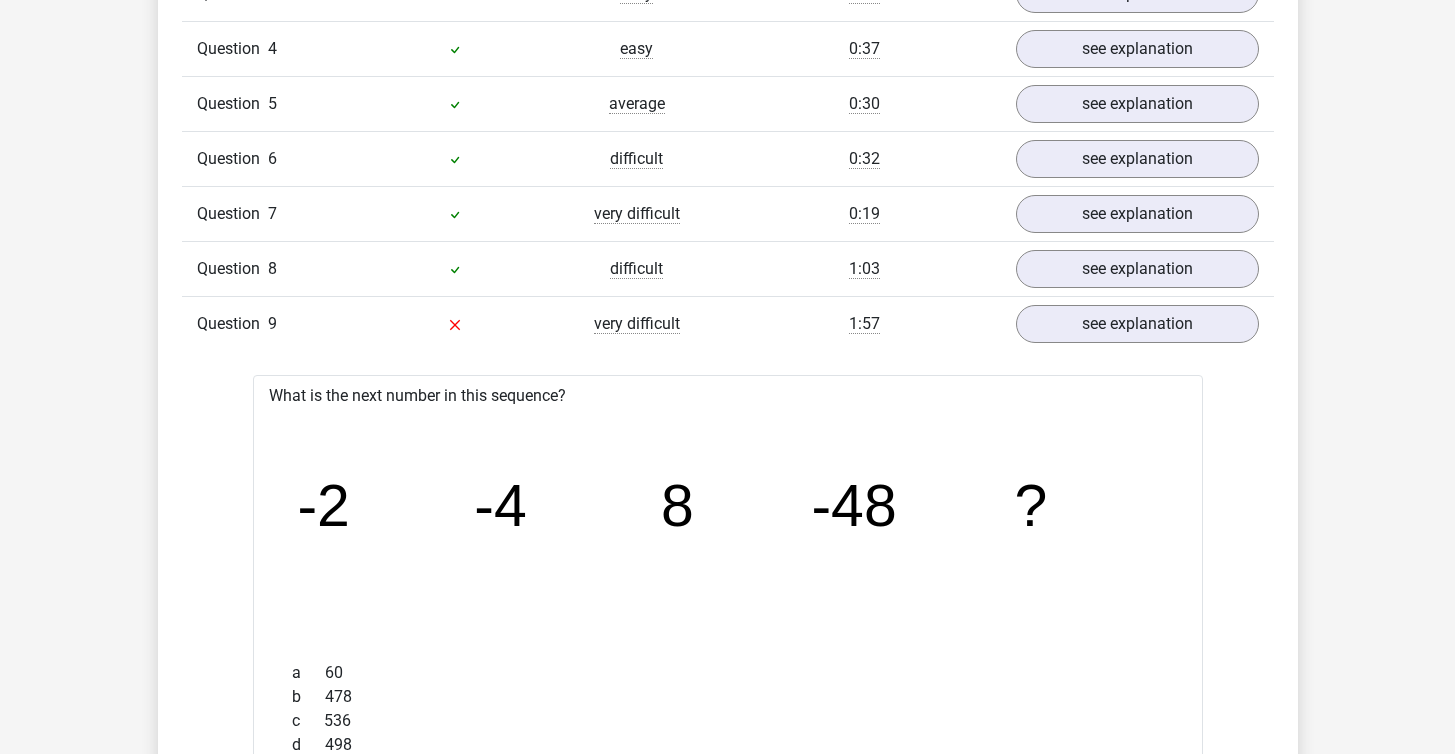 scroll, scrollTop: 1806, scrollLeft: 0, axis: vertical 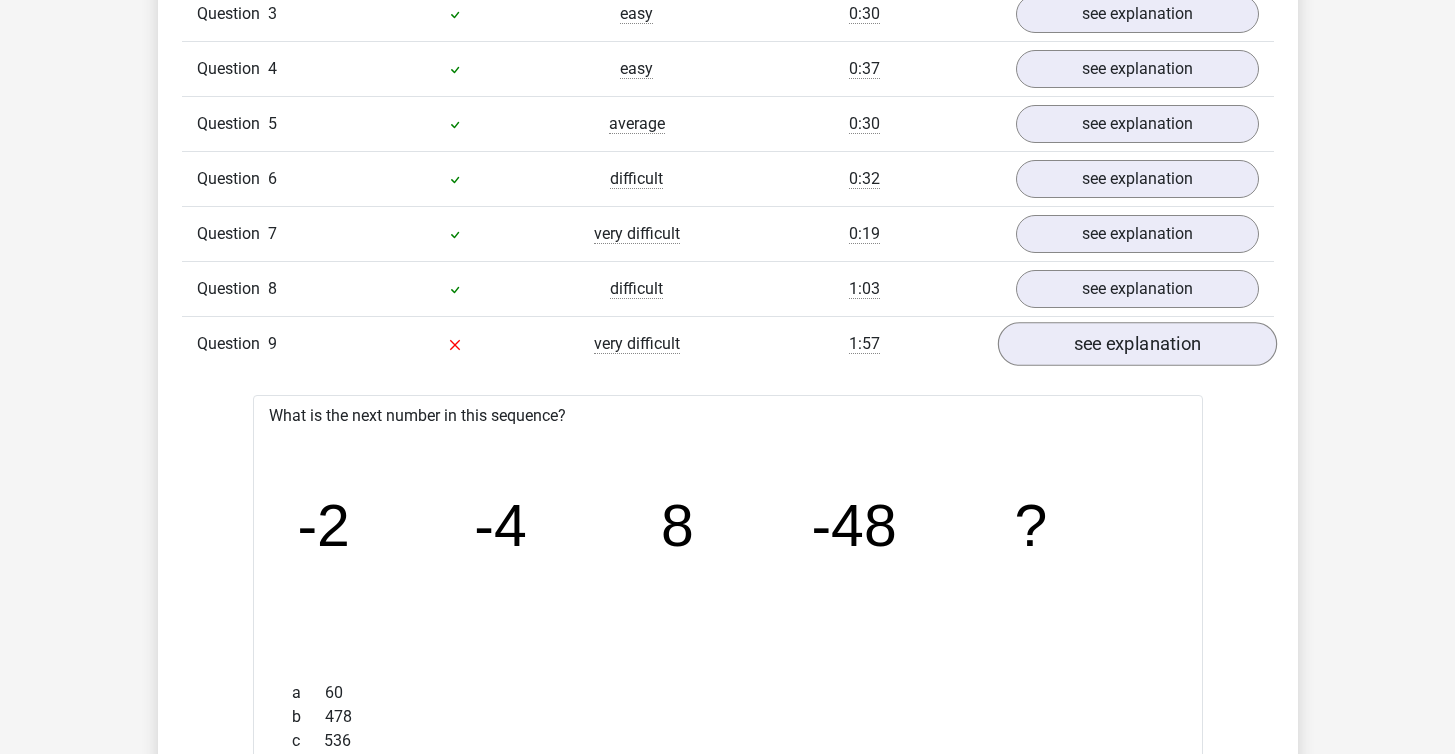 click on "see explanation" at bounding box center (1136, 344) 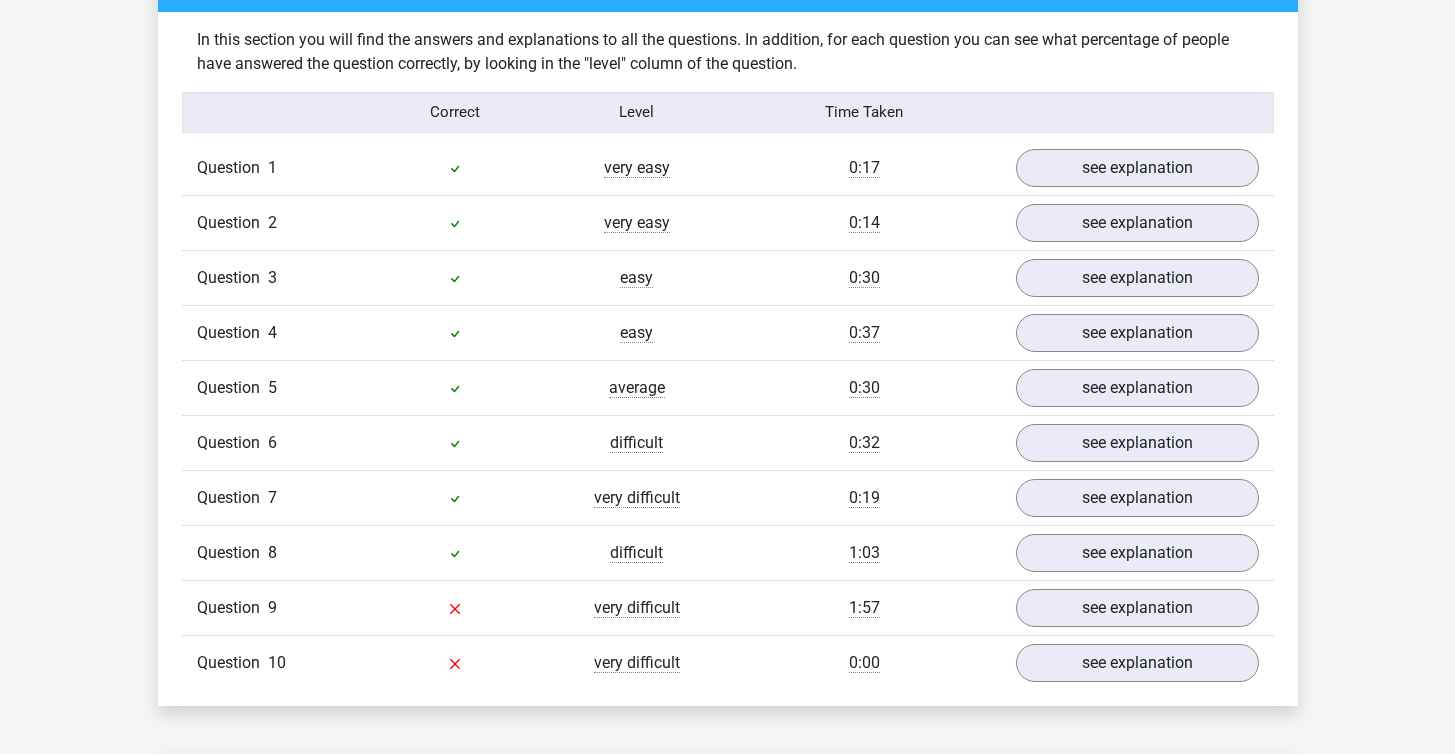 scroll, scrollTop: 1569, scrollLeft: 0, axis: vertical 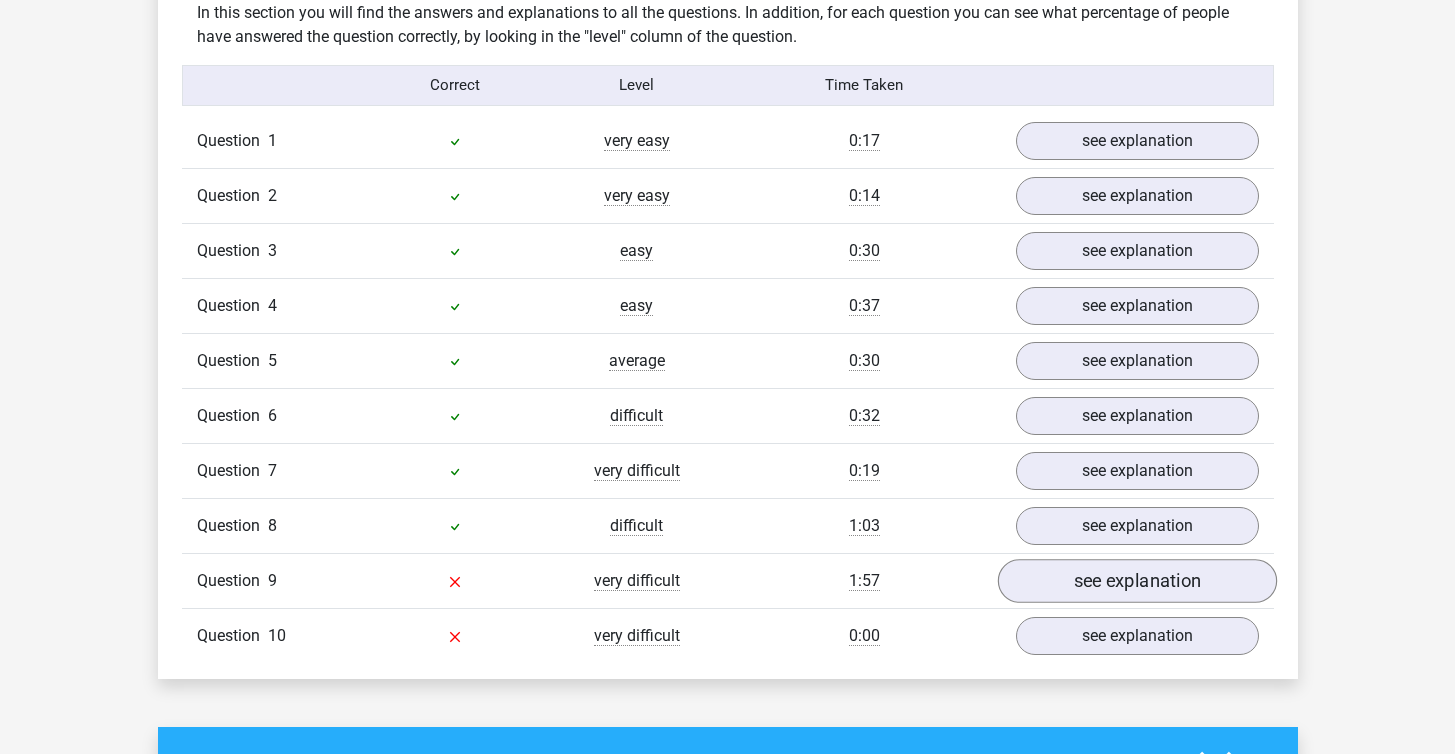 click on "see explanation" at bounding box center [1136, 581] 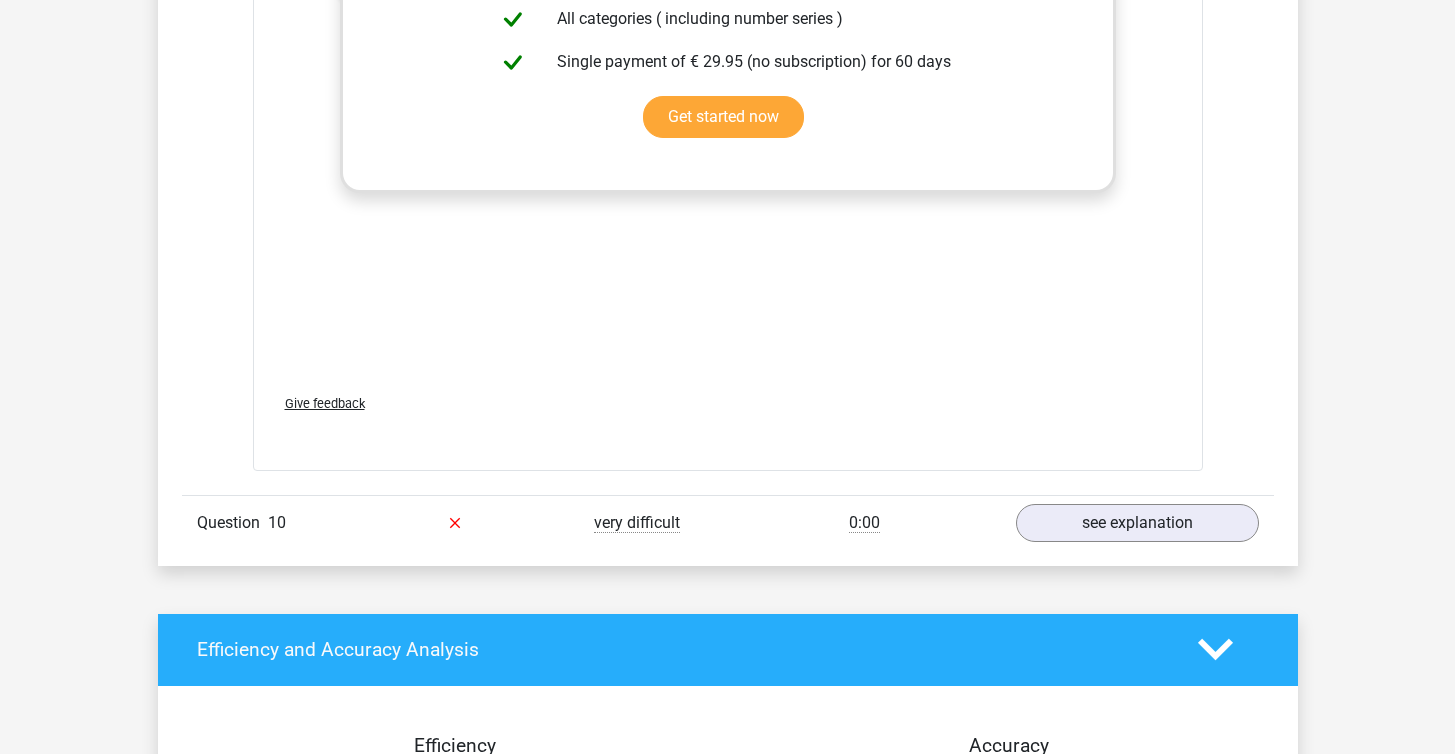 scroll, scrollTop: 2915, scrollLeft: 0, axis: vertical 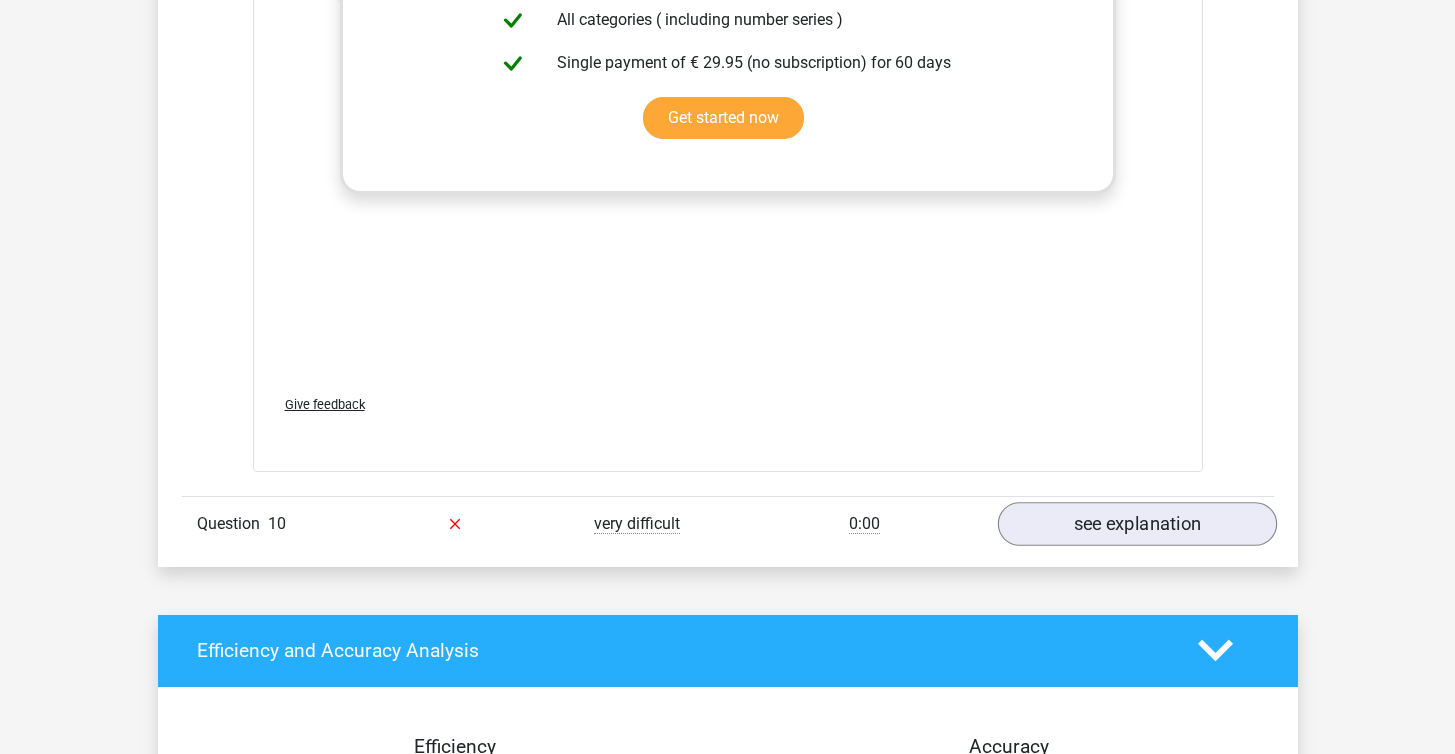 click on "see explanation" at bounding box center (1136, 524) 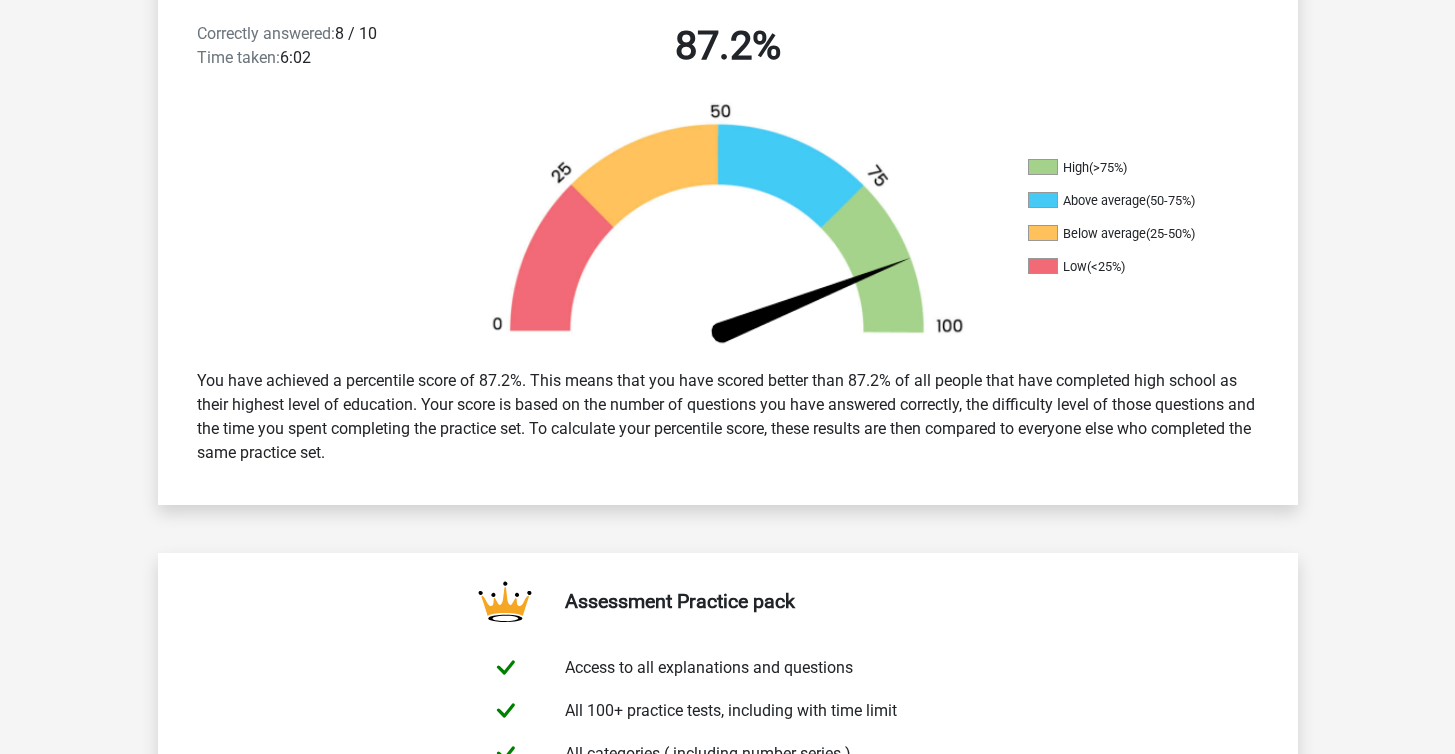 scroll, scrollTop: 285, scrollLeft: 0, axis: vertical 